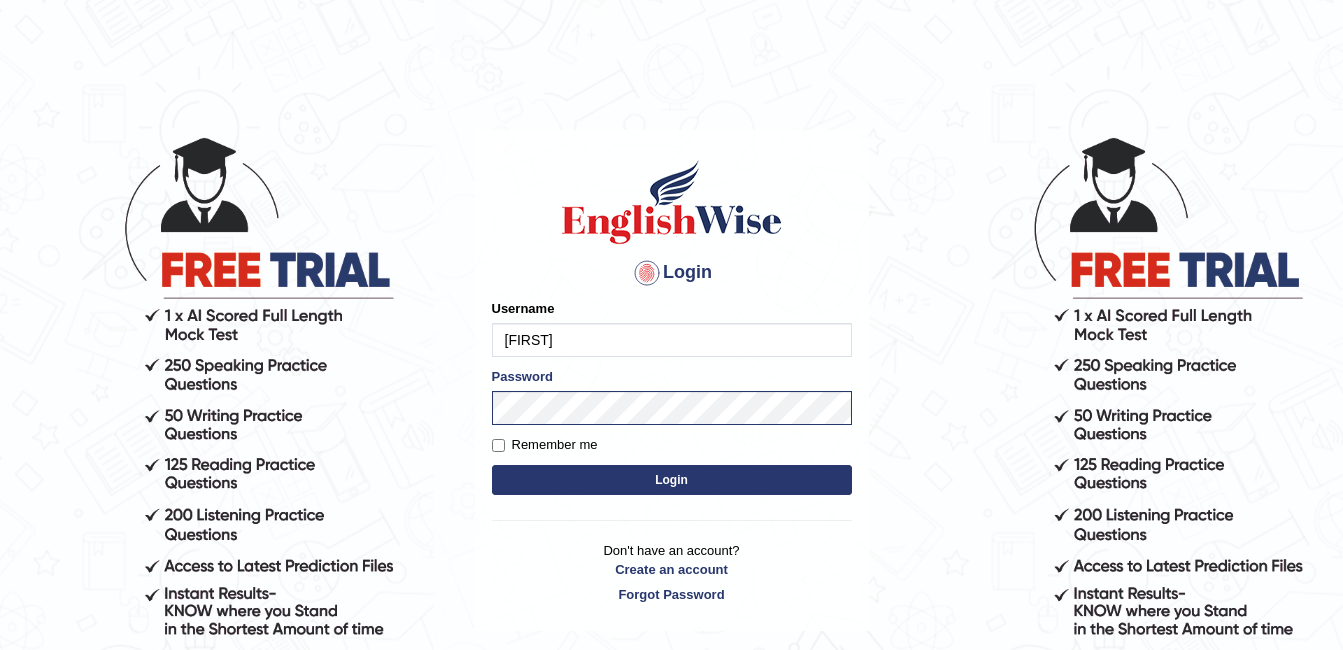 scroll, scrollTop: 0, scrollLeft: 0, axis: both 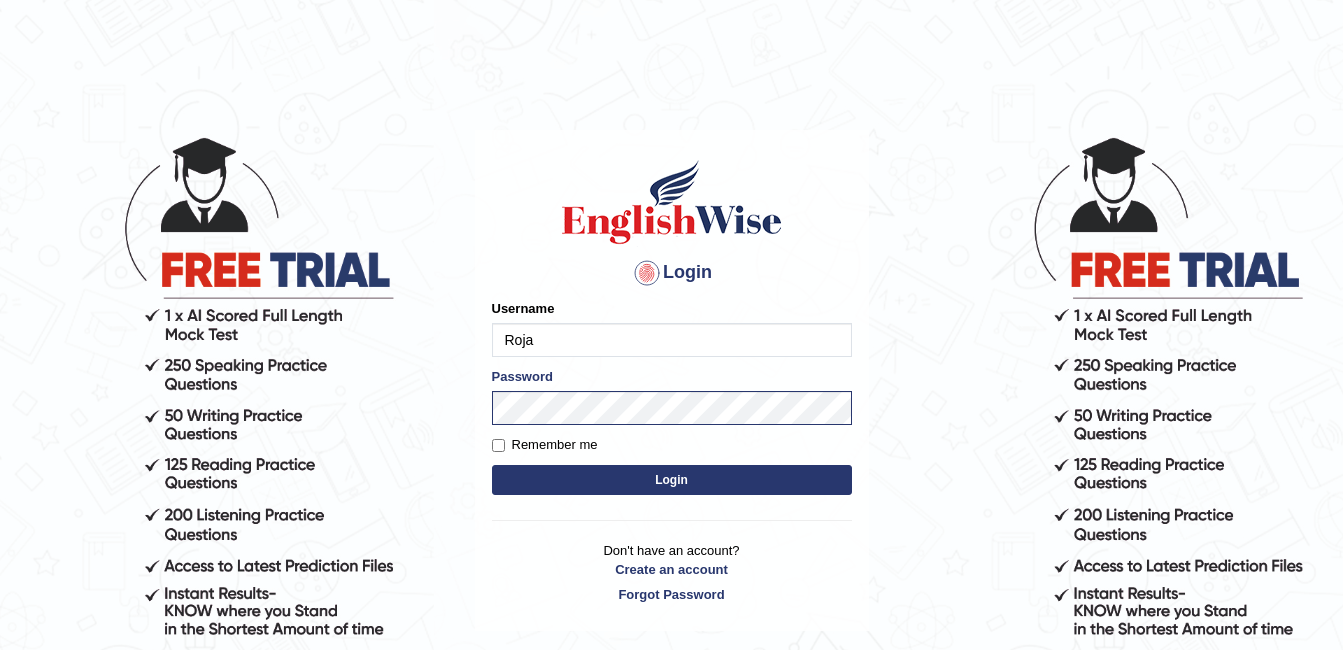 type on "RojaTangella" 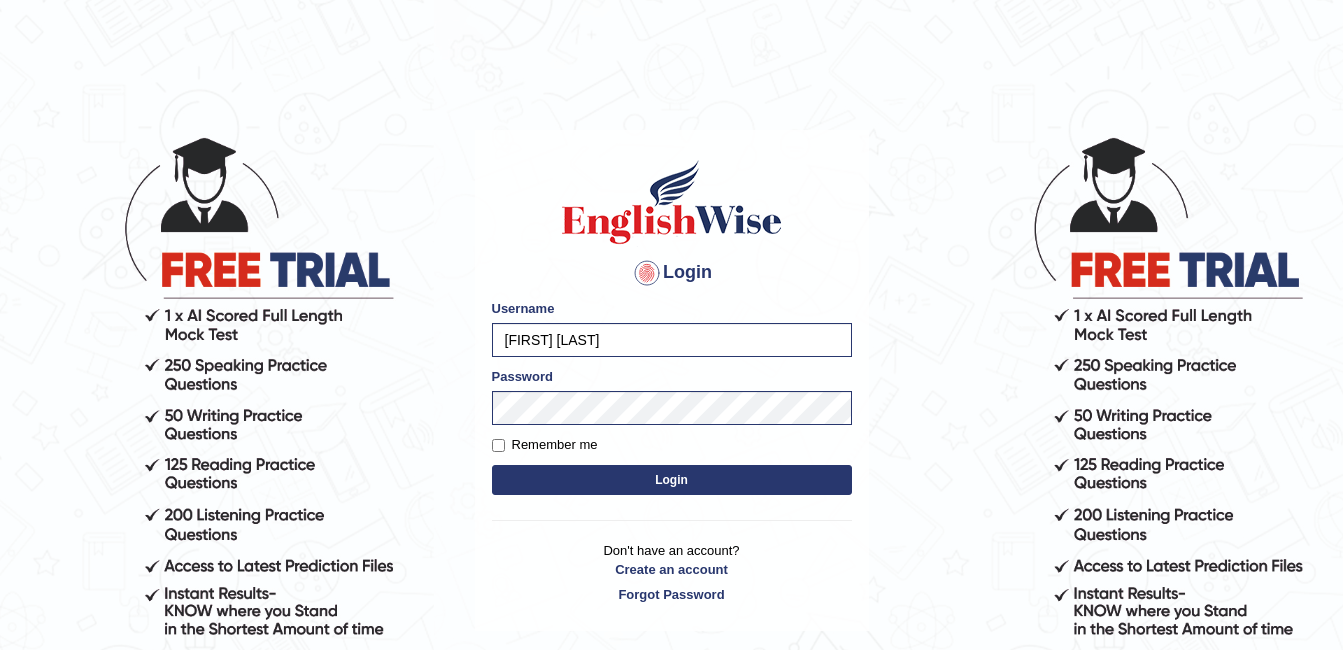 click on "Login" at bounding box center [672, 480] 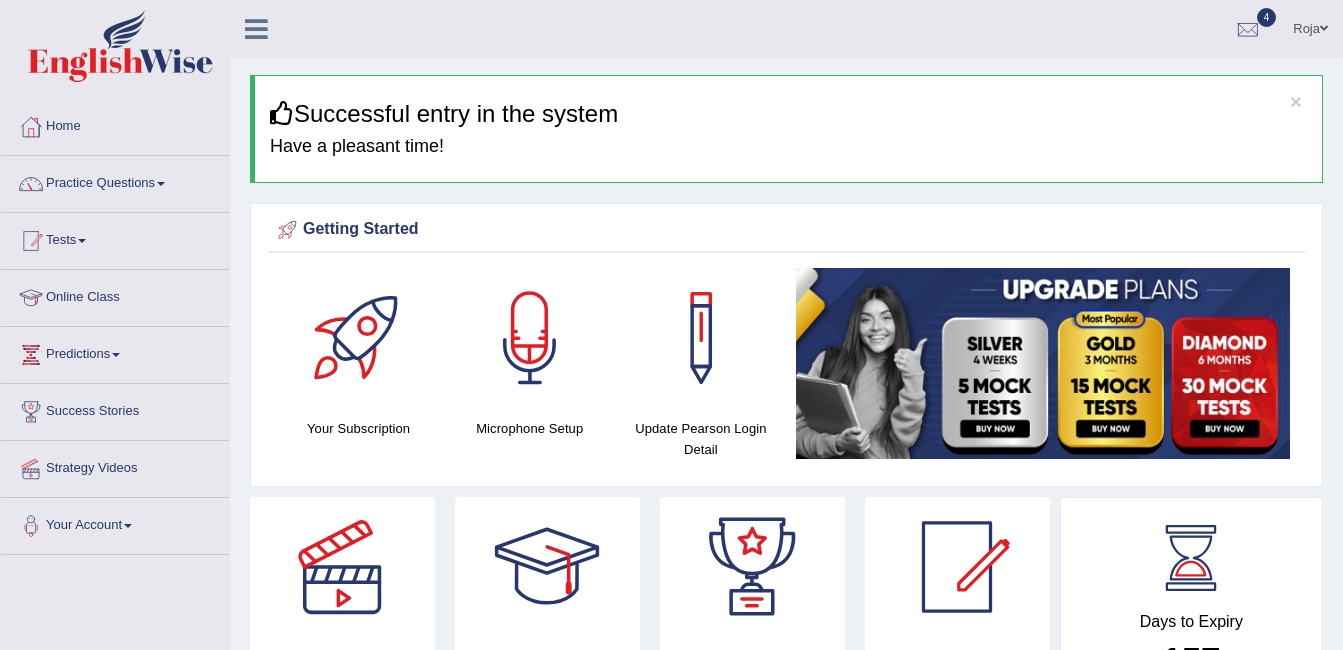 scroll, scrollTop: 0, scrollLeft: 0, axis: both 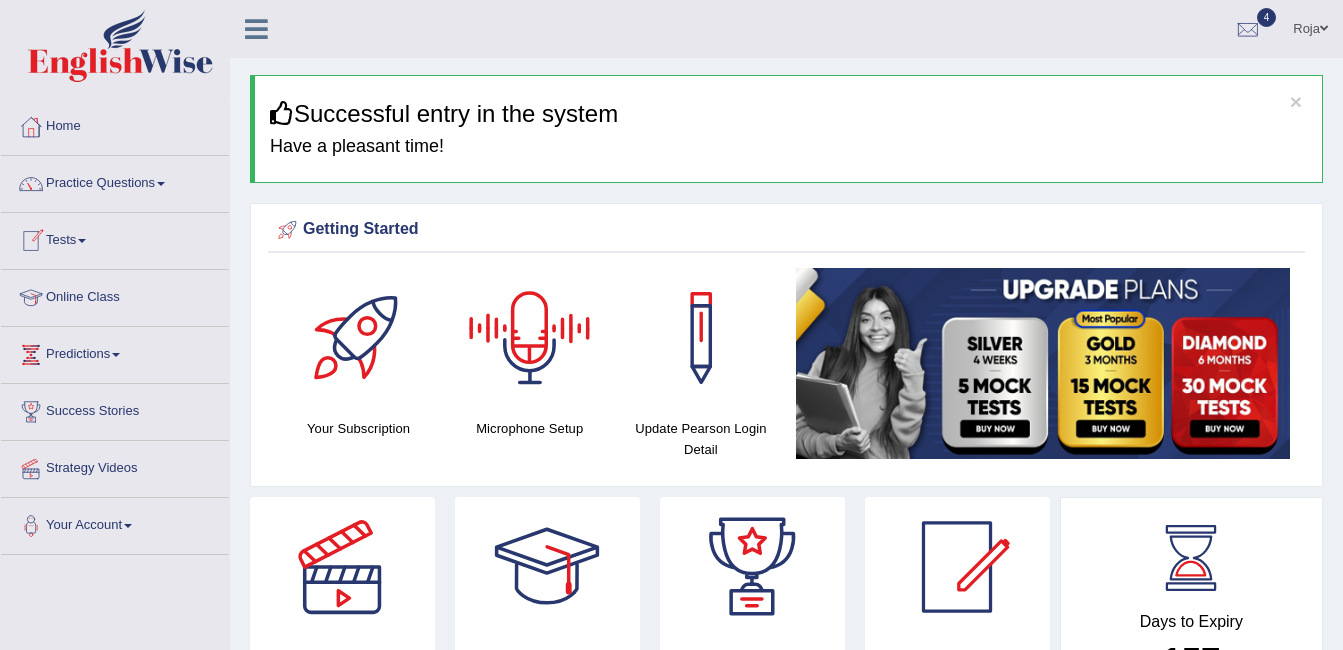 click at bounding box center (530, 338) 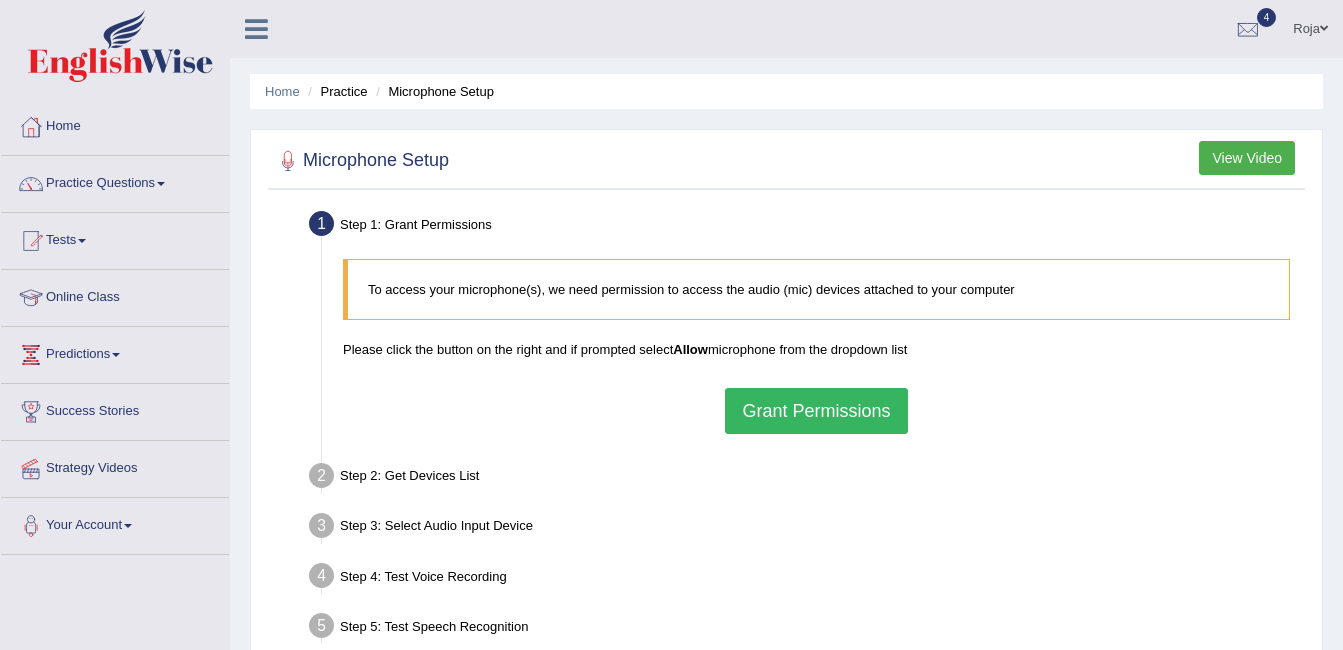 scroll, scrollTop: 0, scrollLeft: 0, axis: both 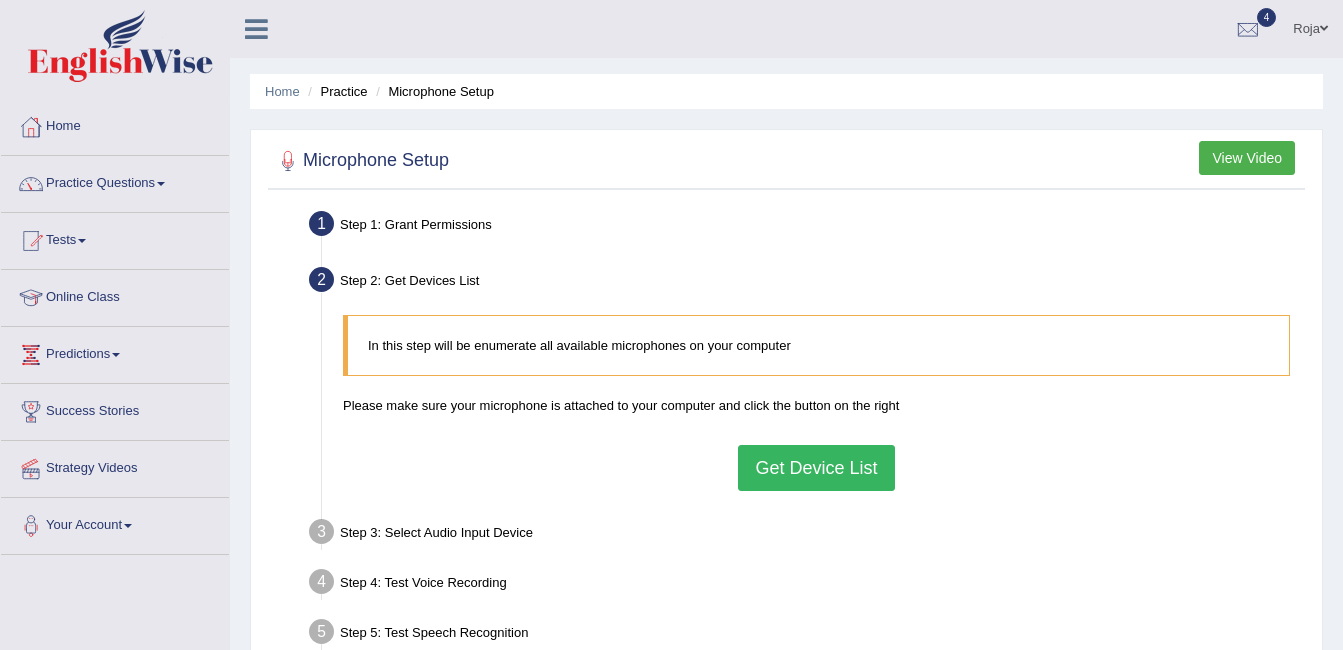 click on "Get Device List" at bounding box center (816, 468) 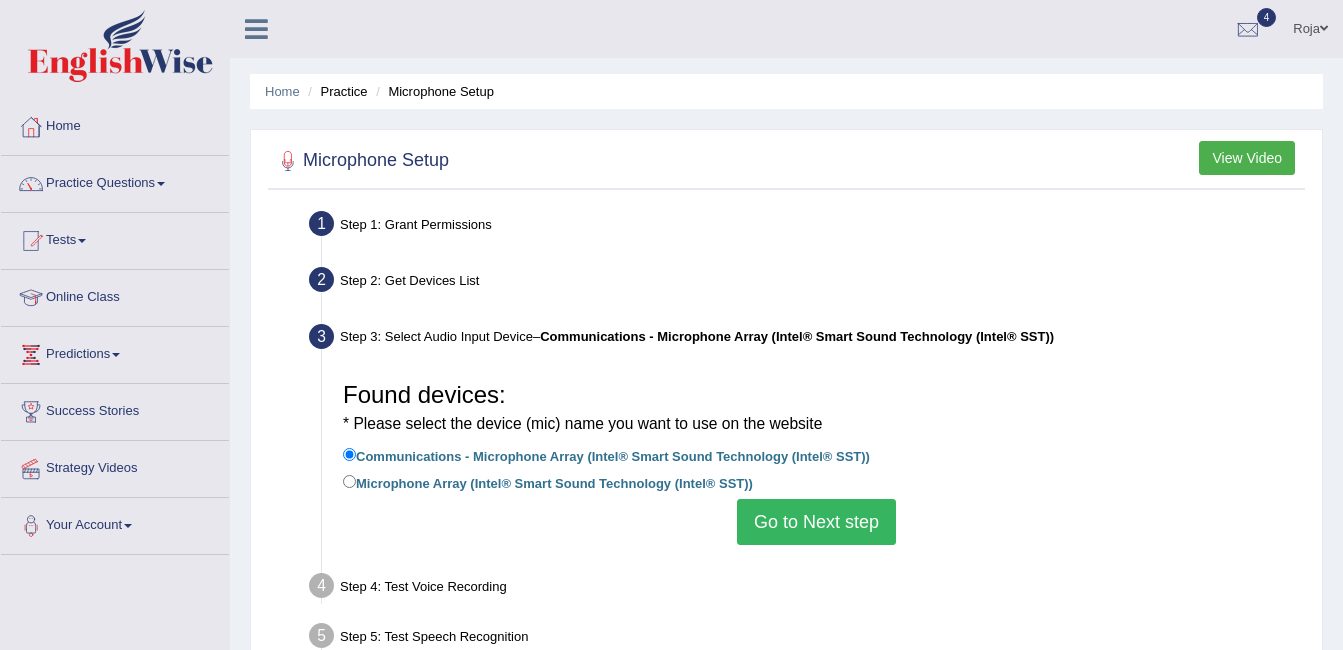 click on "Go to Next step" at bounding box center (816, 522) 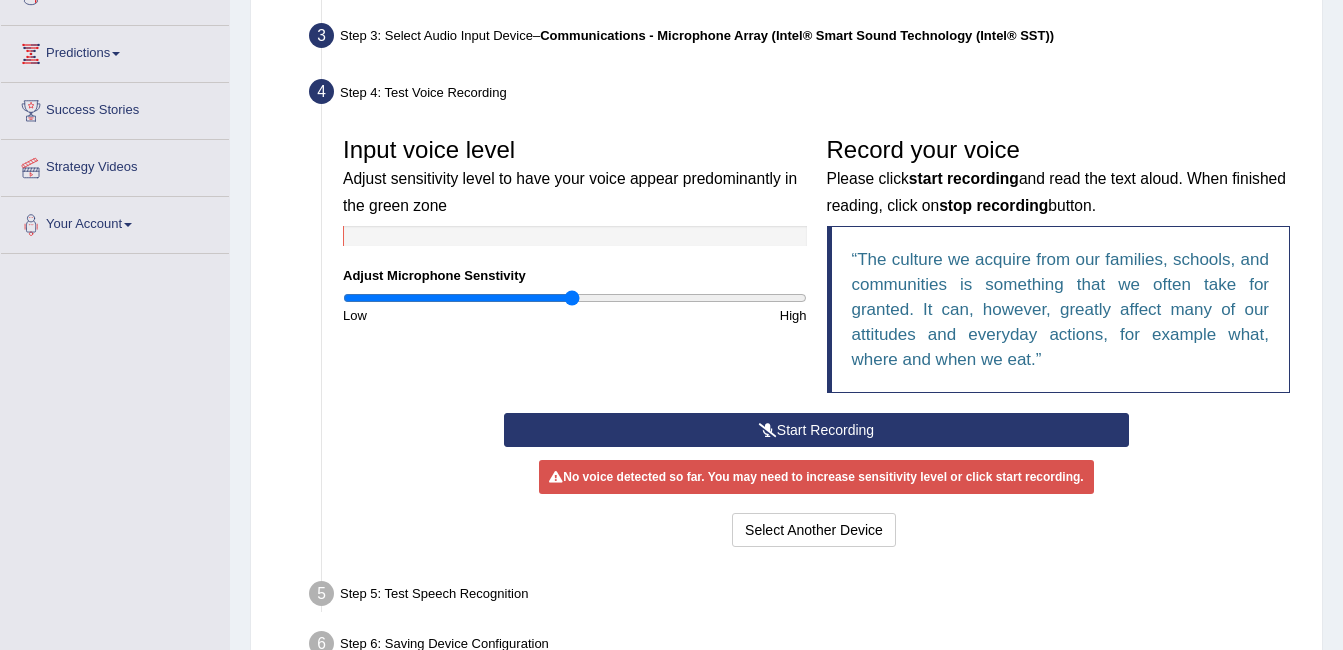 scroll, scrollTop: 305, scrollLeft: 0, axis: vertical 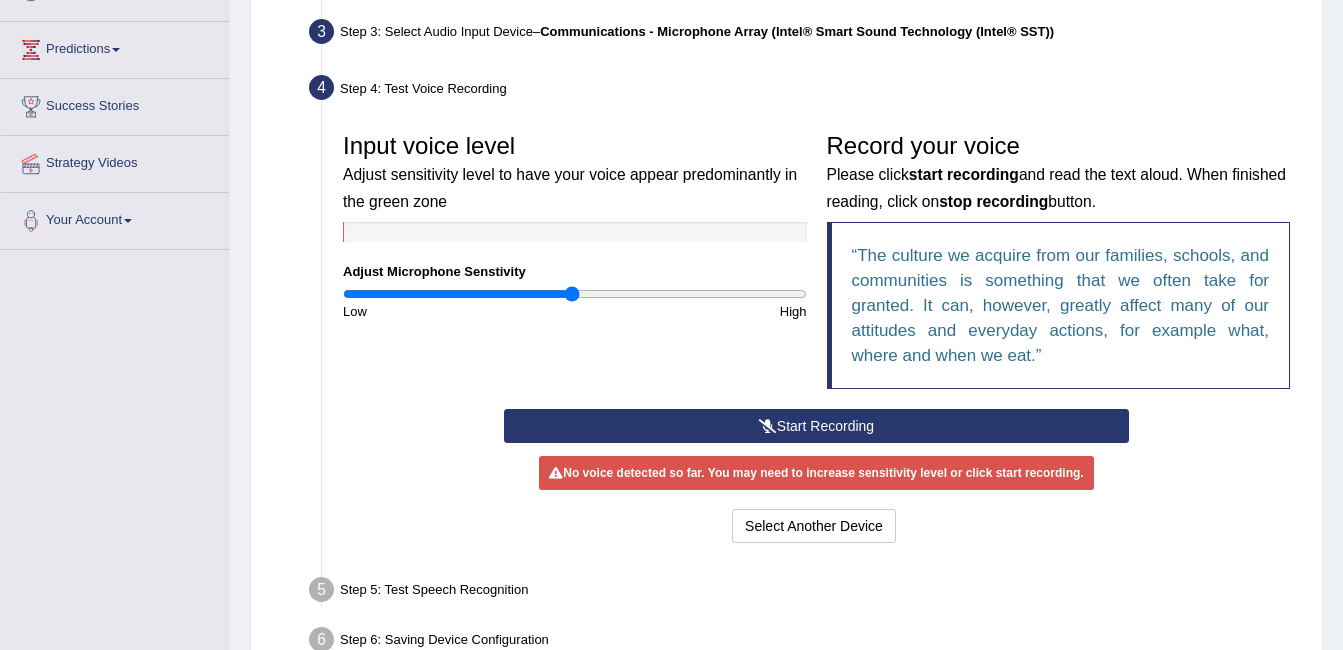 click on "Start Recording" at bounding box center (816, 426) 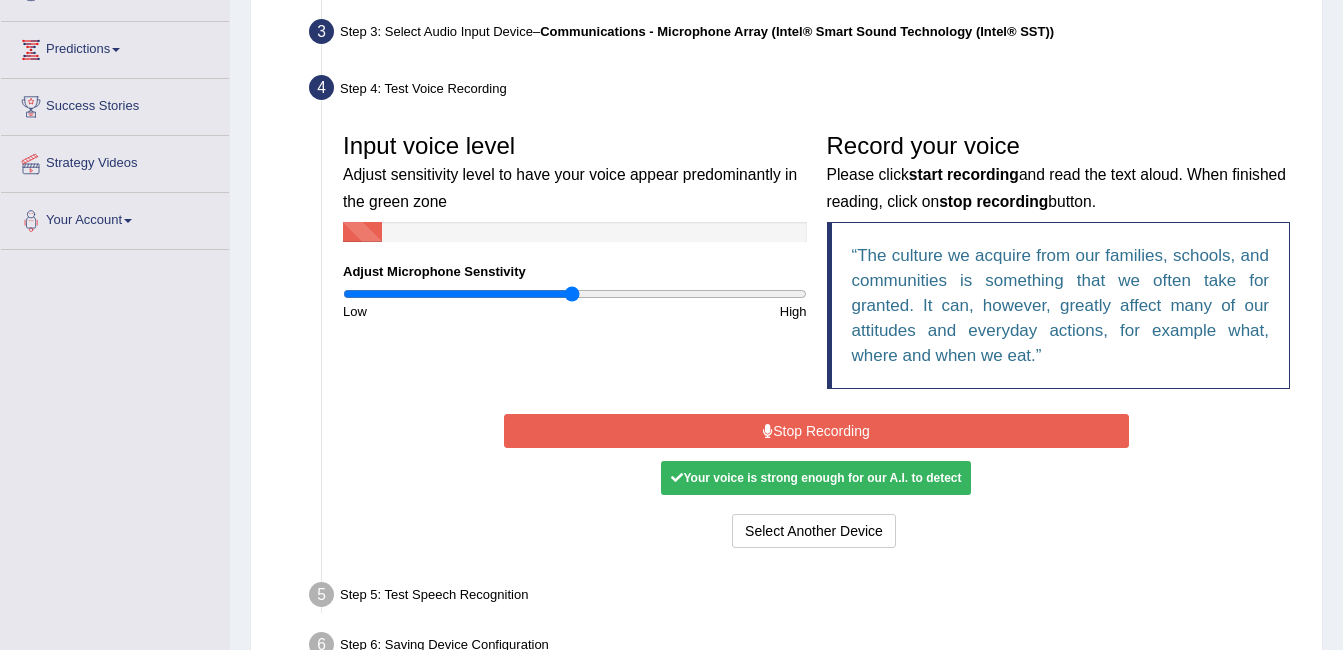 click on "Stop Recording" at bounding box center (816, 431) 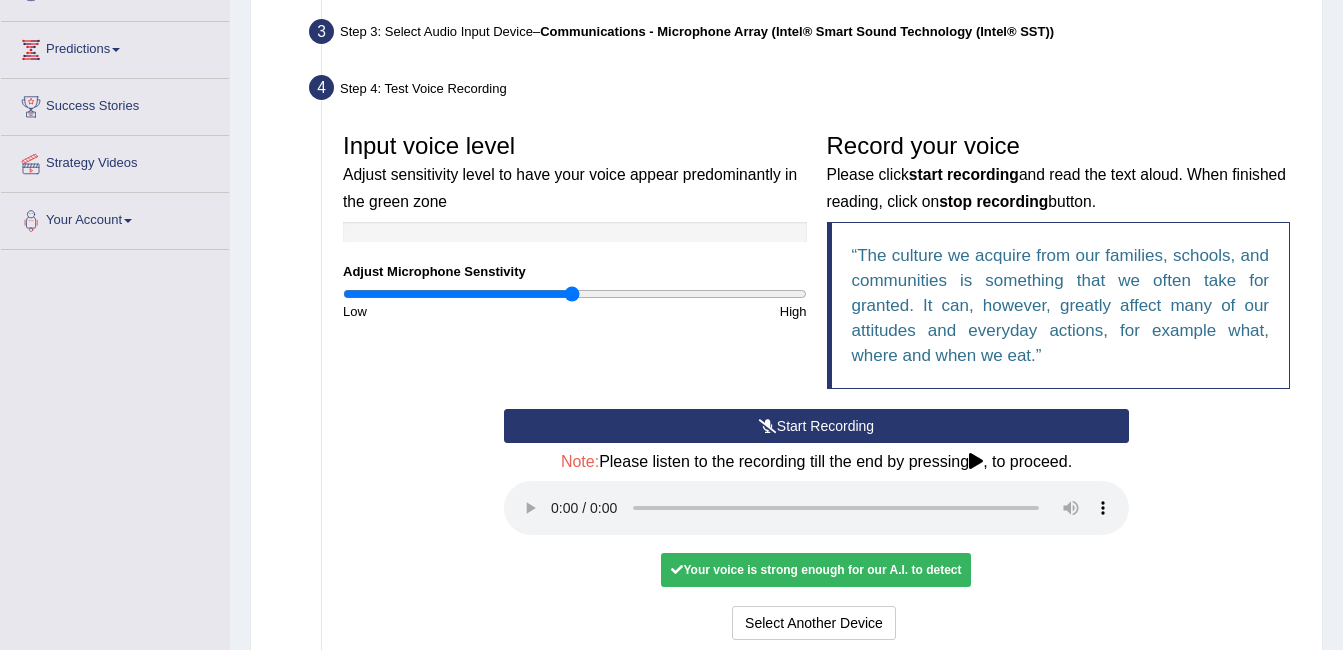 scroll, scrollTop: 518, scrollLeft: 0, axis: vertical 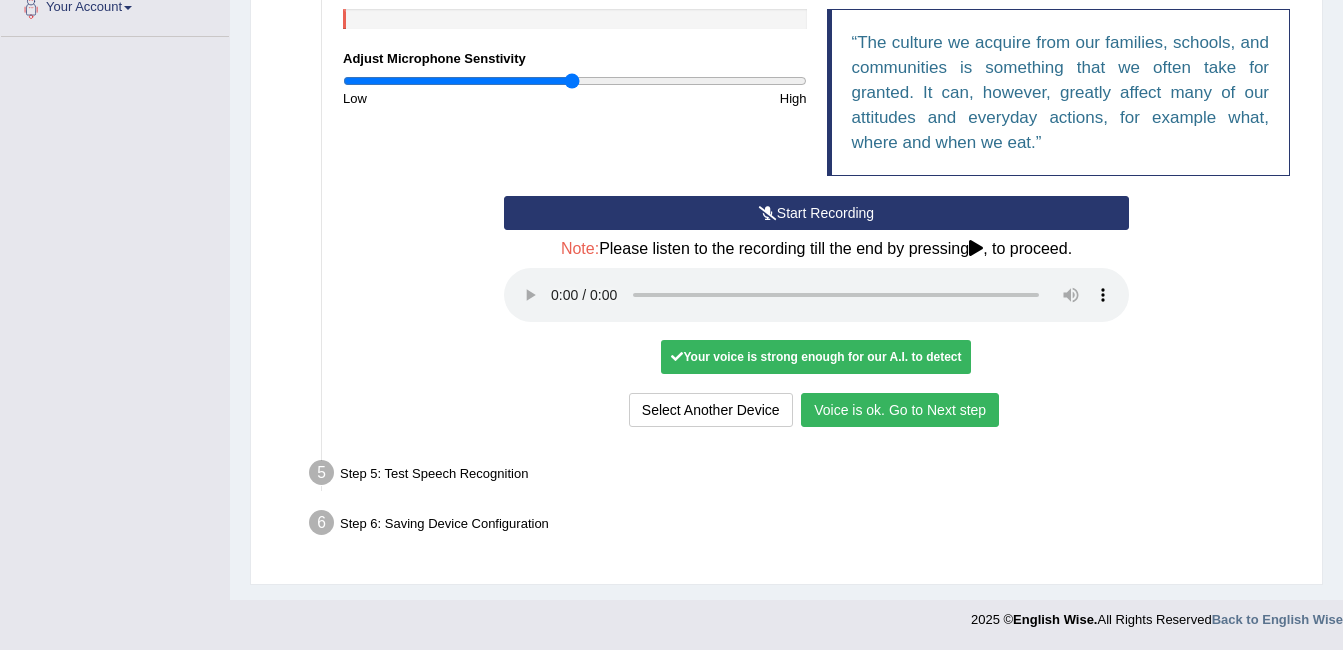 click on "Voice is ok. Go to Next step" at bounding box center [900, 410] 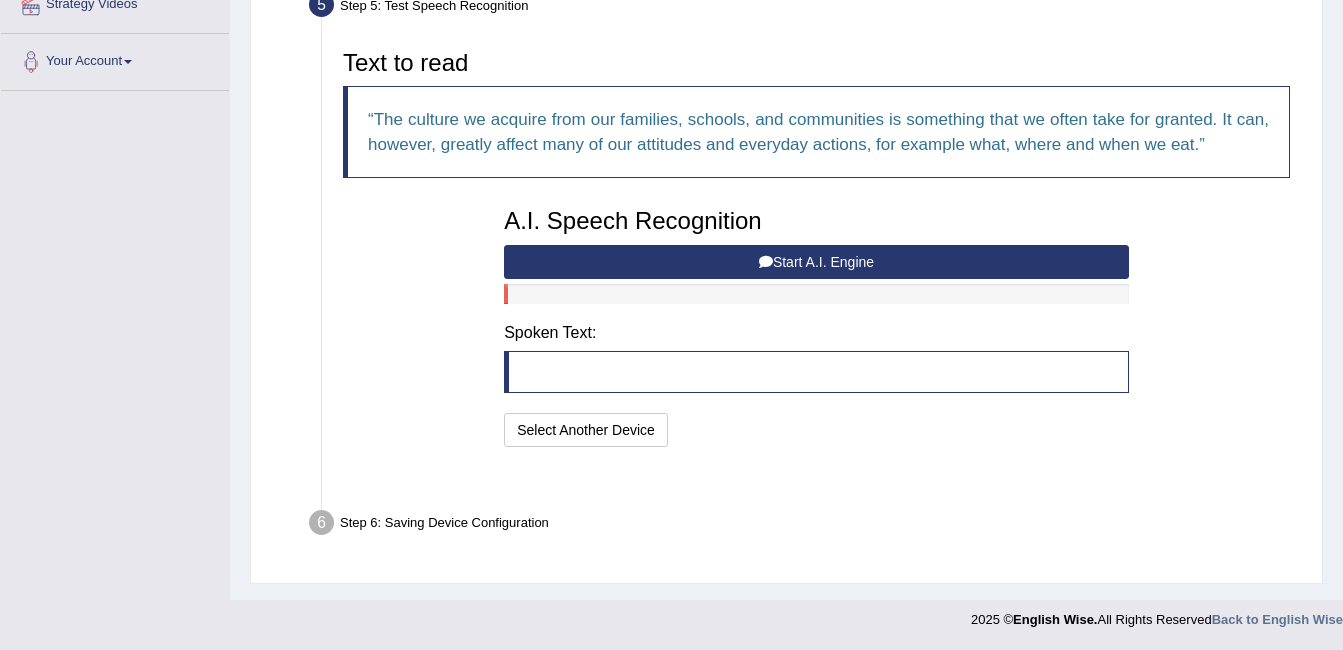 scroll, scrollTop: 415, scrollLeft: 0, axis: vertical 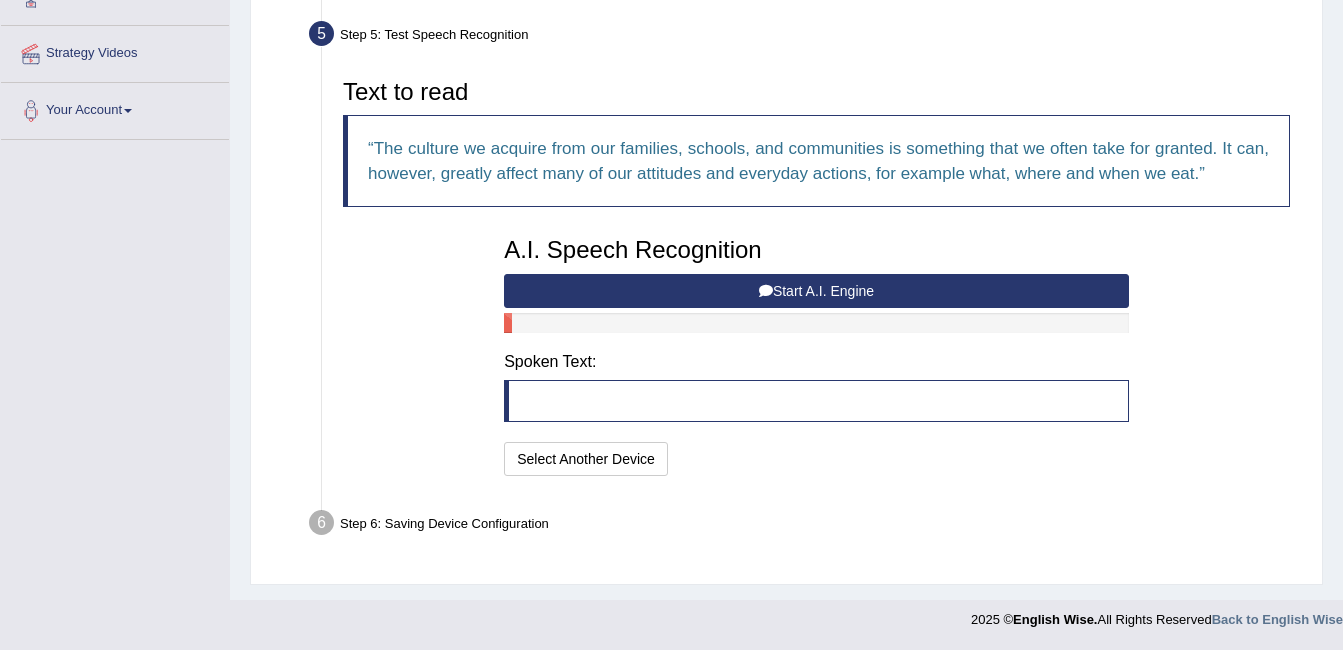 click on "Start A.I. Engine" at bounding box center [816, 291] 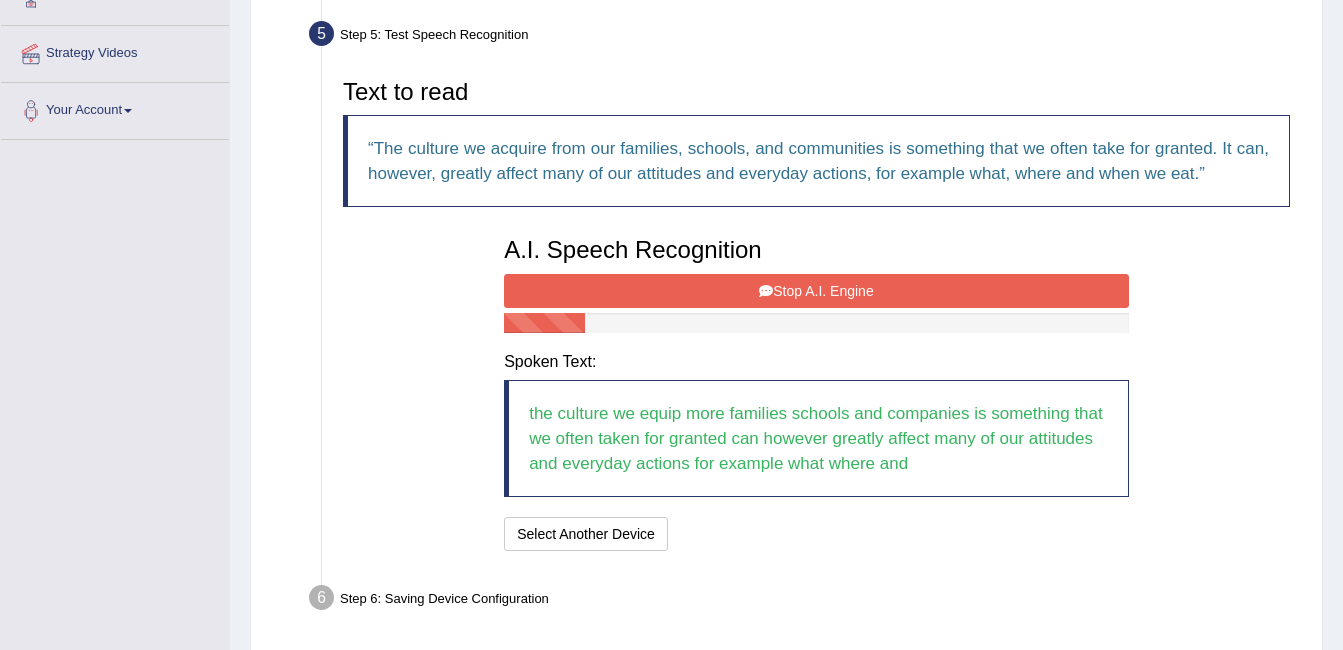 click on "Stop A.I. Engine" at bounding box center [816, 291] 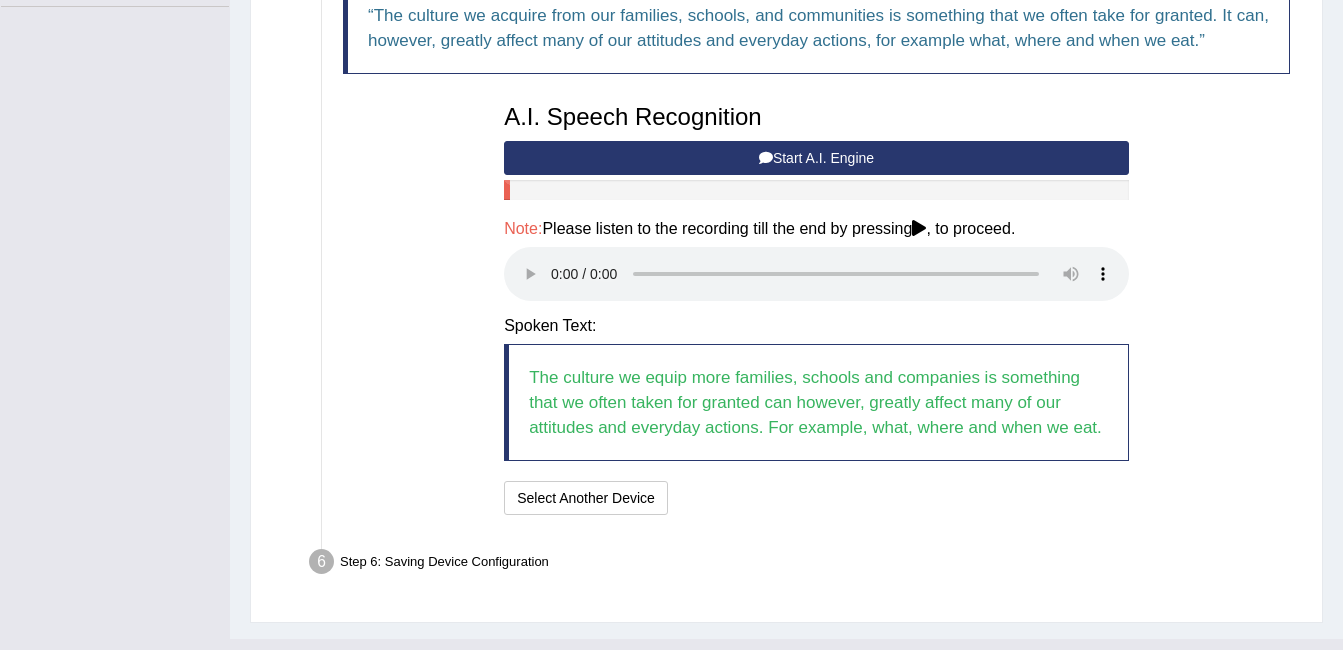scroll, scrollTop: 587, scrollLeft: 0, axis: vertical 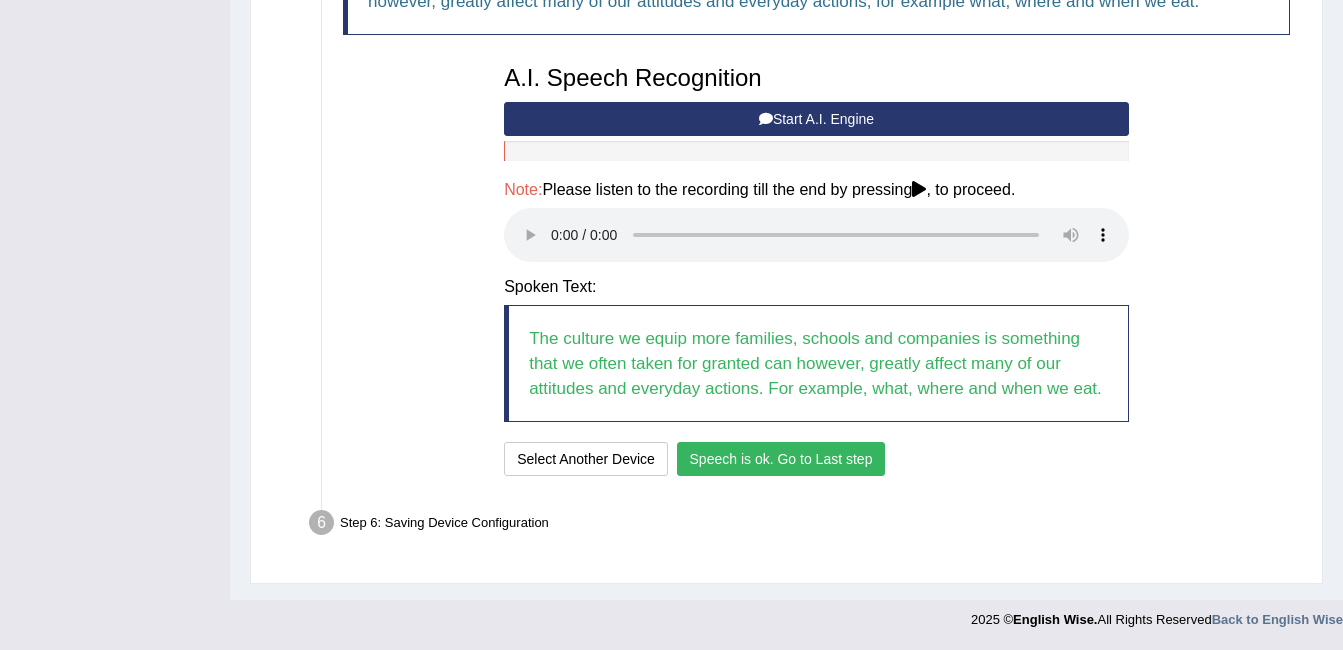 click on "Speech is ok. Go to Last step" at bounding box center (781, 459) 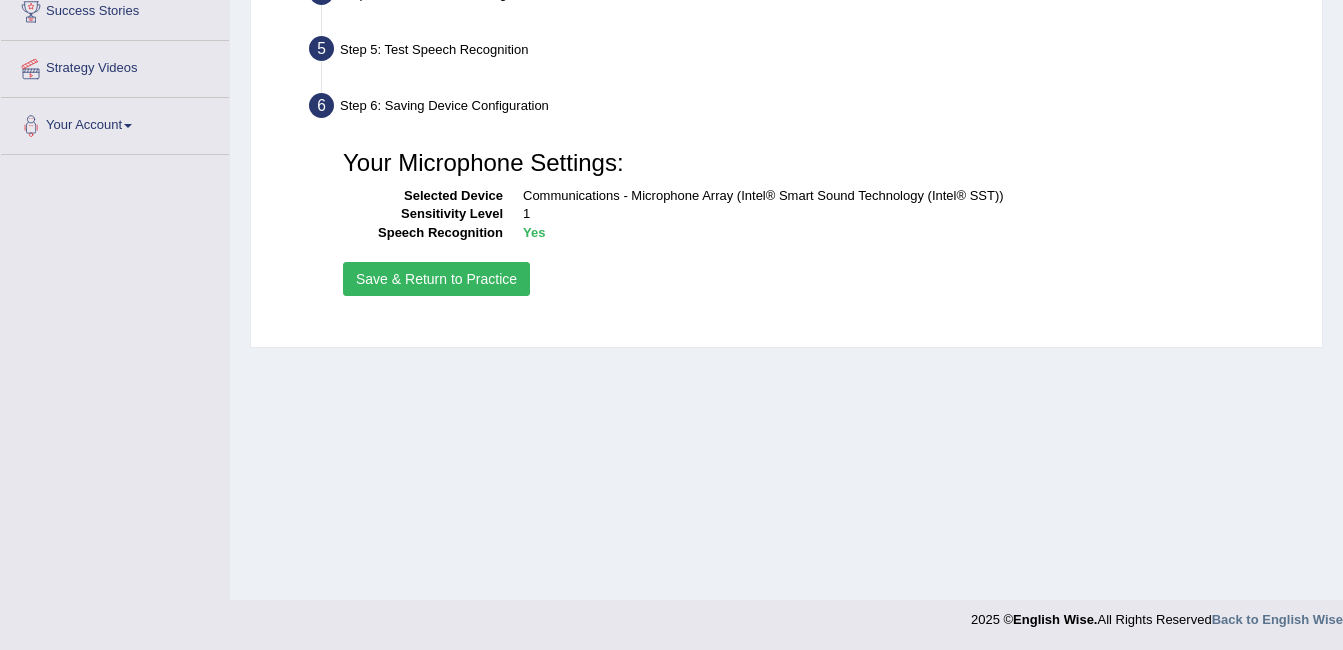 click on "Save & Return to Practice" at bounding box center (436, 279) 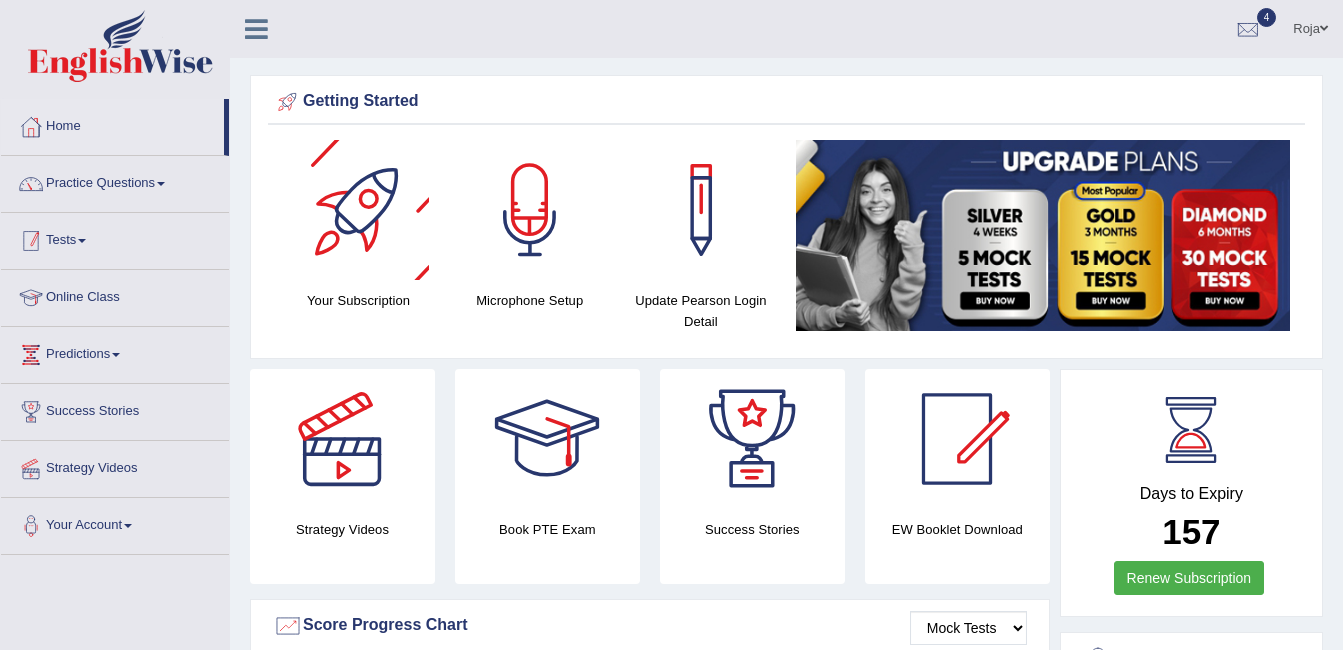 scroll, scrollTop: 0, scrollLeft: 0, axis: both 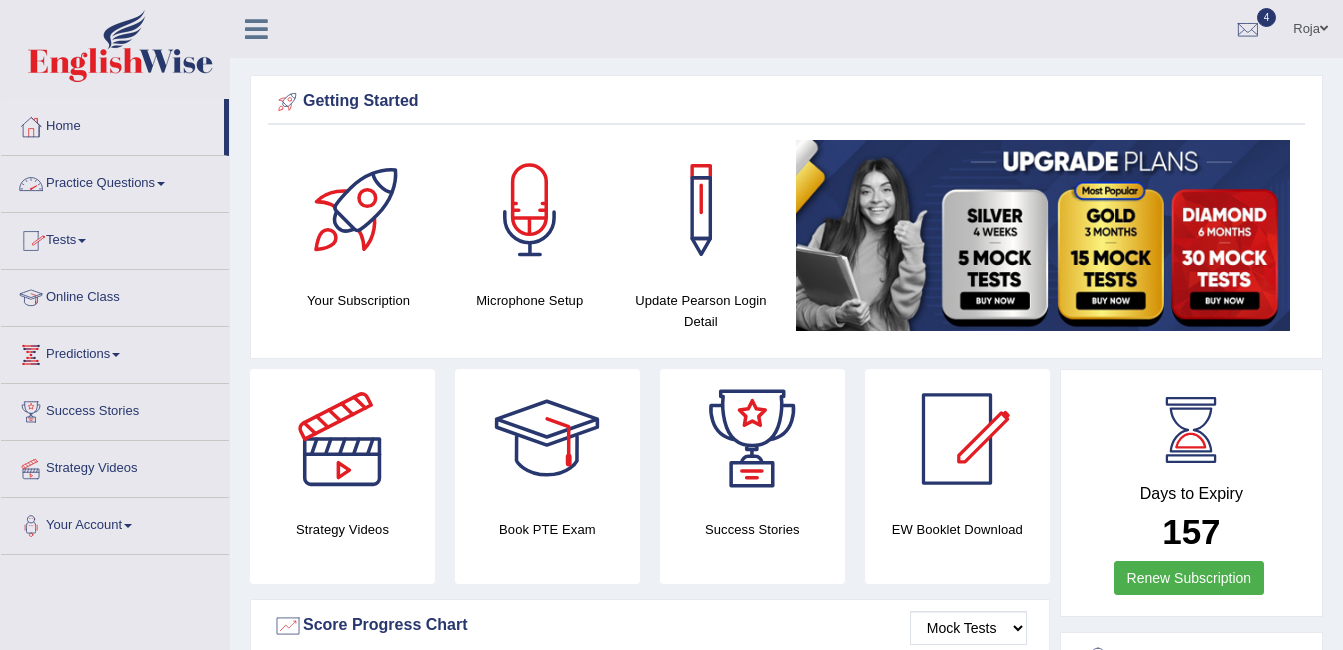 click on "Practice Questions" at bounding box center [115, 181] 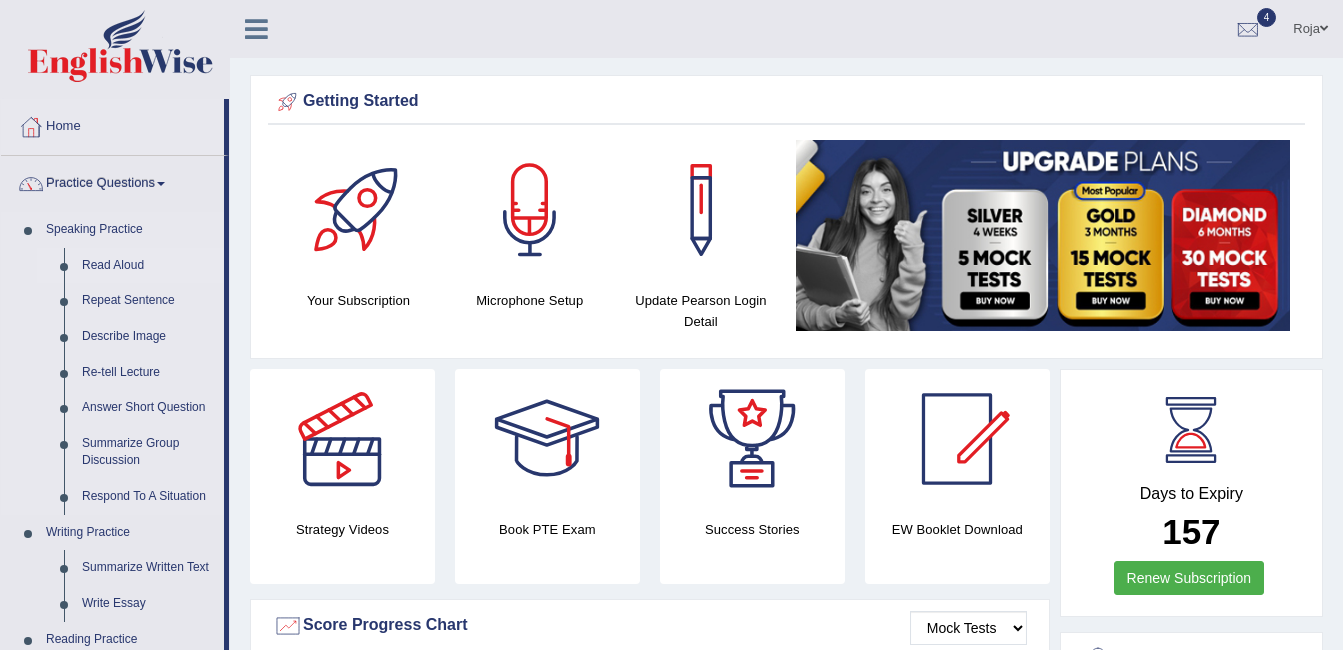 click on "Read Aloud" at bounding box center (148, 266) 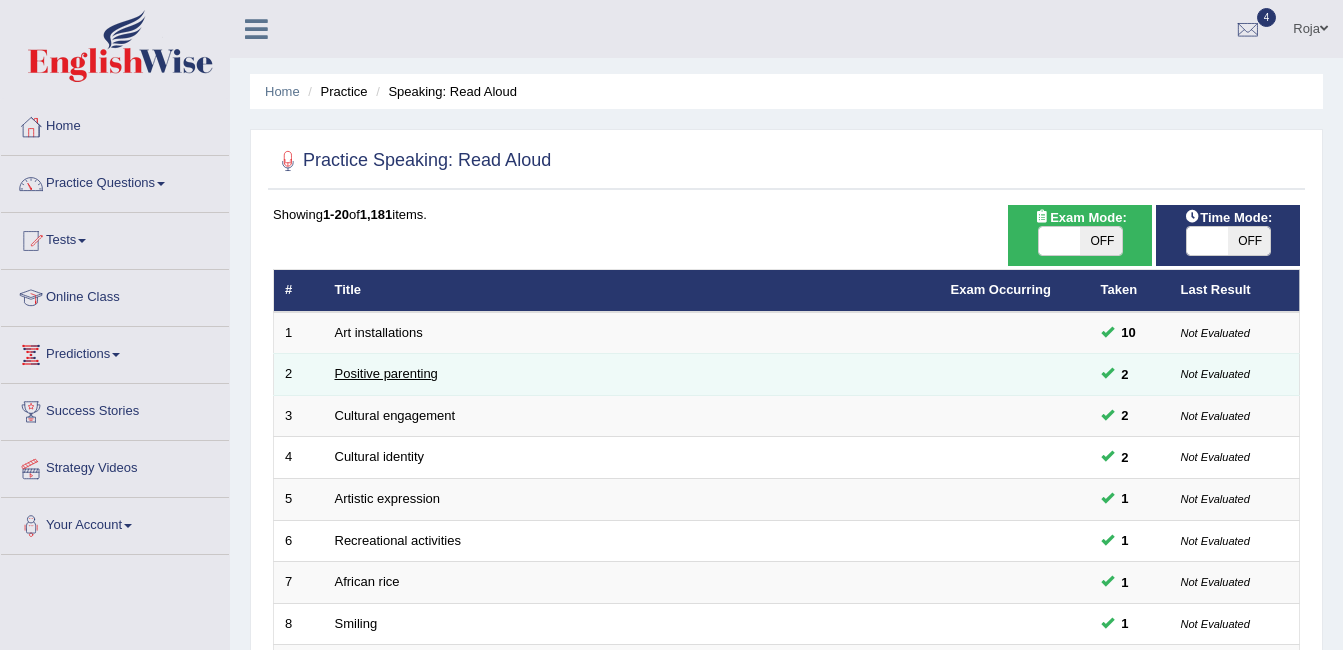 scroll, scrollTop: 0, scrollLeft: 0, axis: both 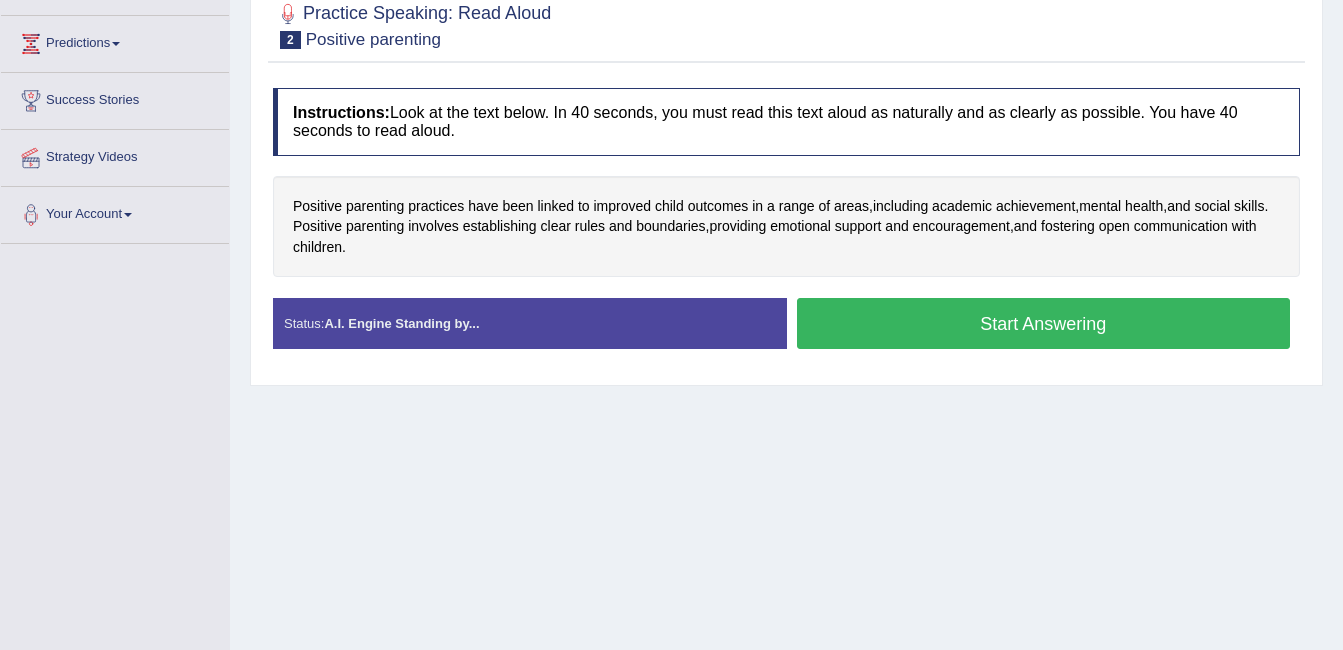 click on "Start Answering" at bounding box center [1044, 323] 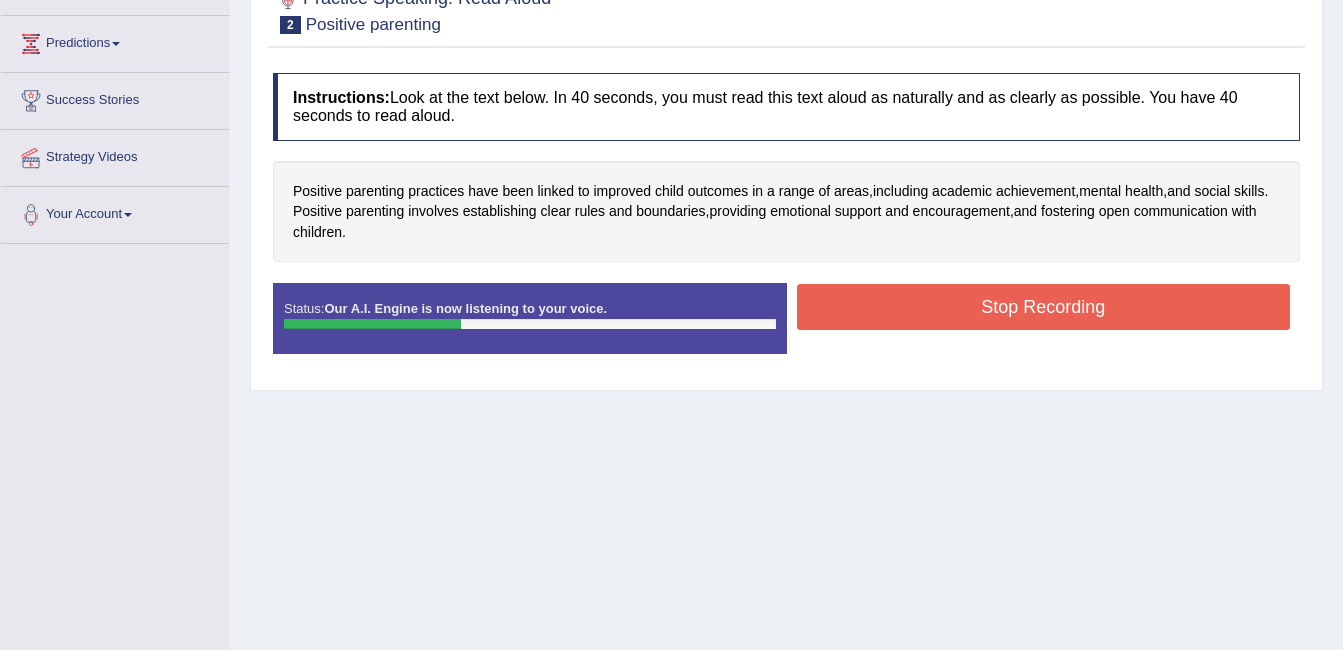click on "Stop Recording" at bounding box center (1044, 307) 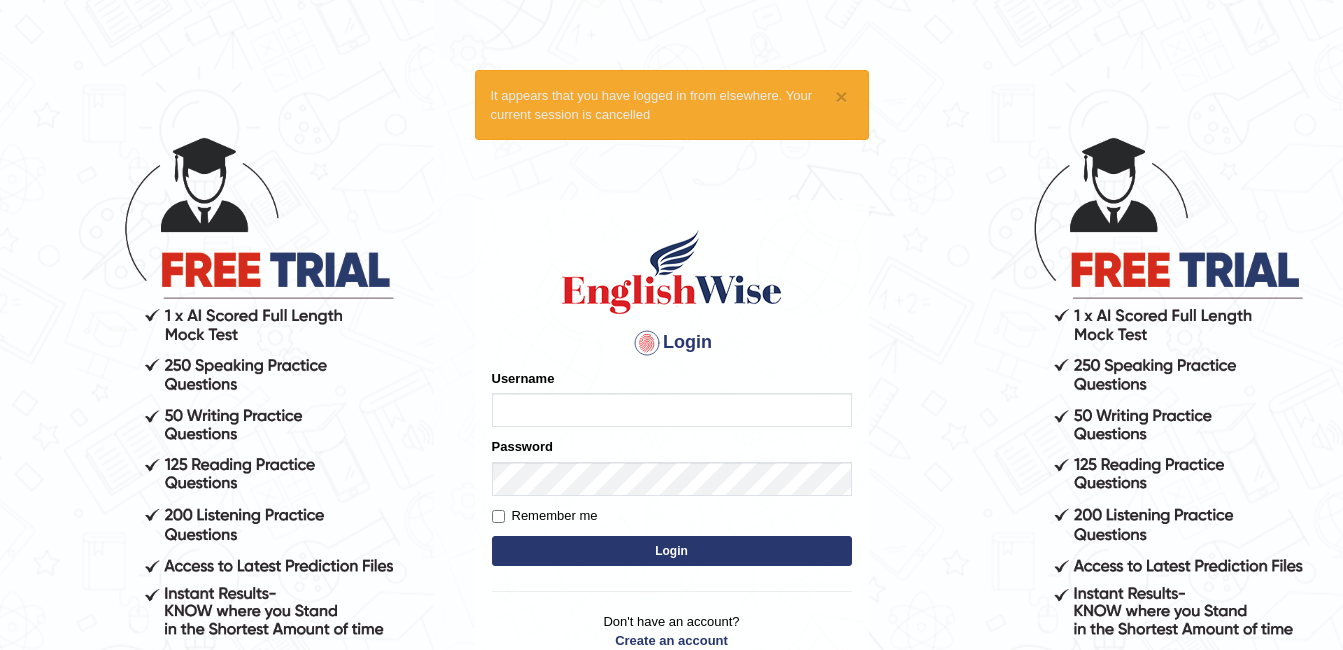 scroll, scrollTop: 0, scrollLeft: 0, axis: both 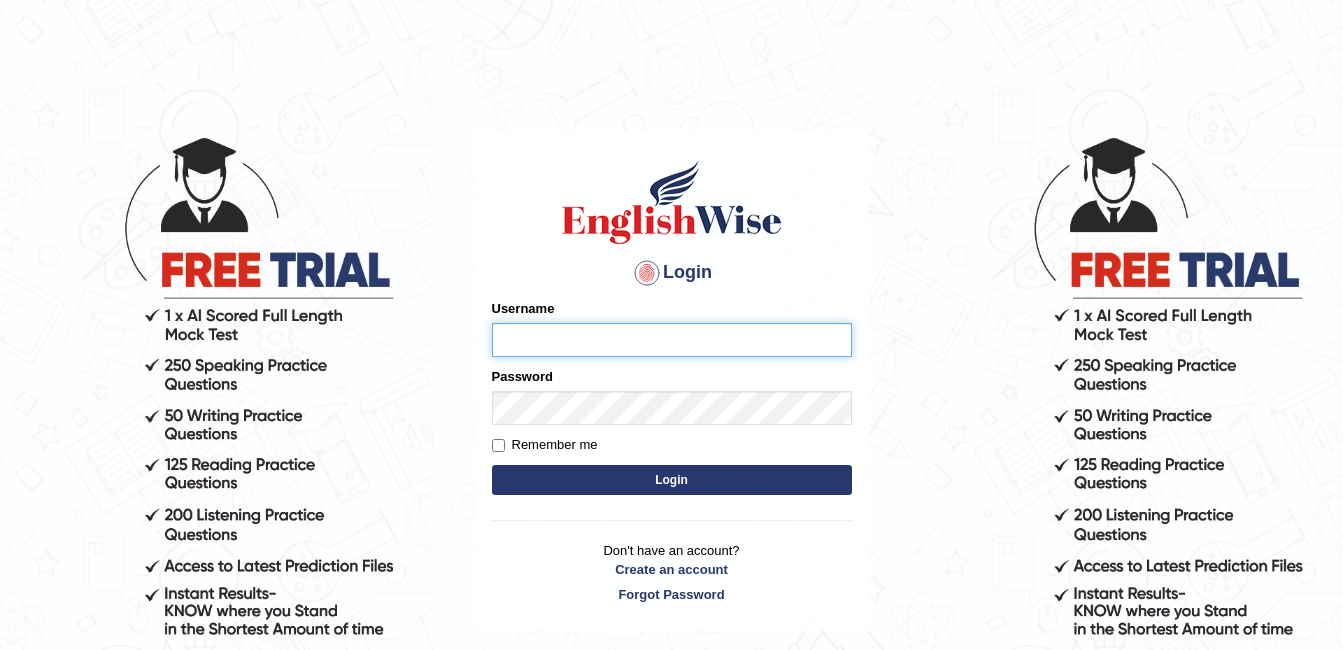 type on "[FIRST][LAST]" 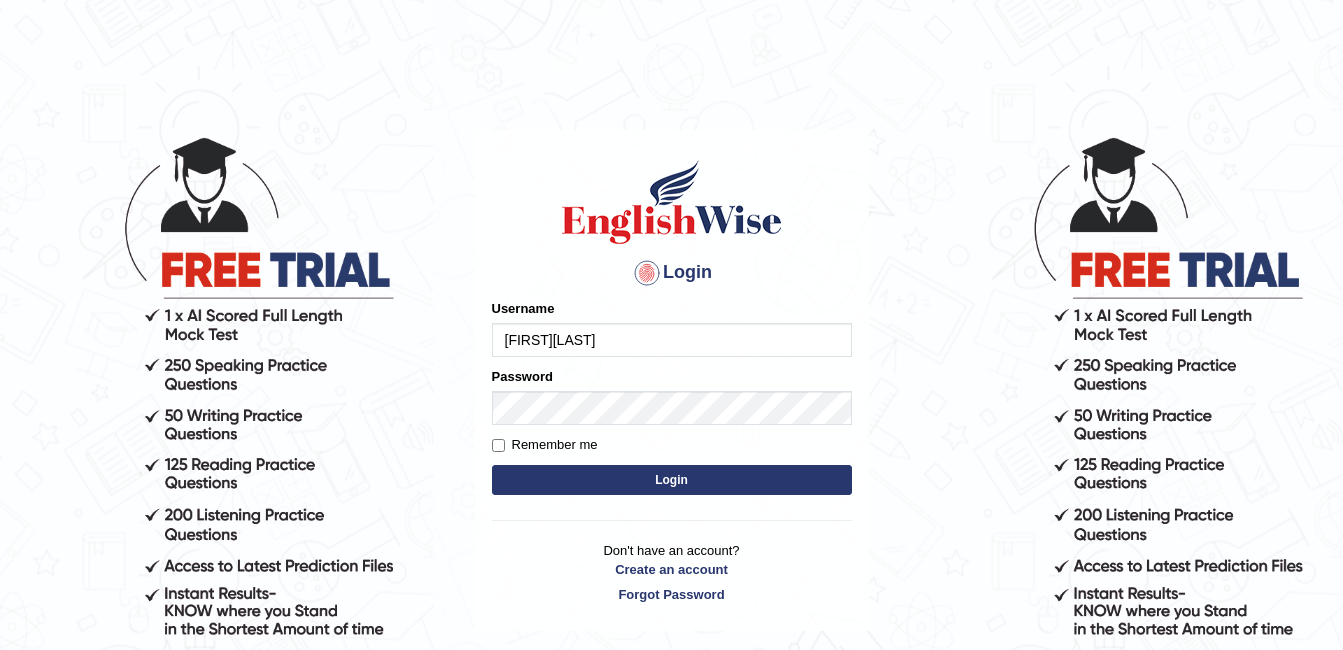 click on "Login" at bounding box center [672, 480] 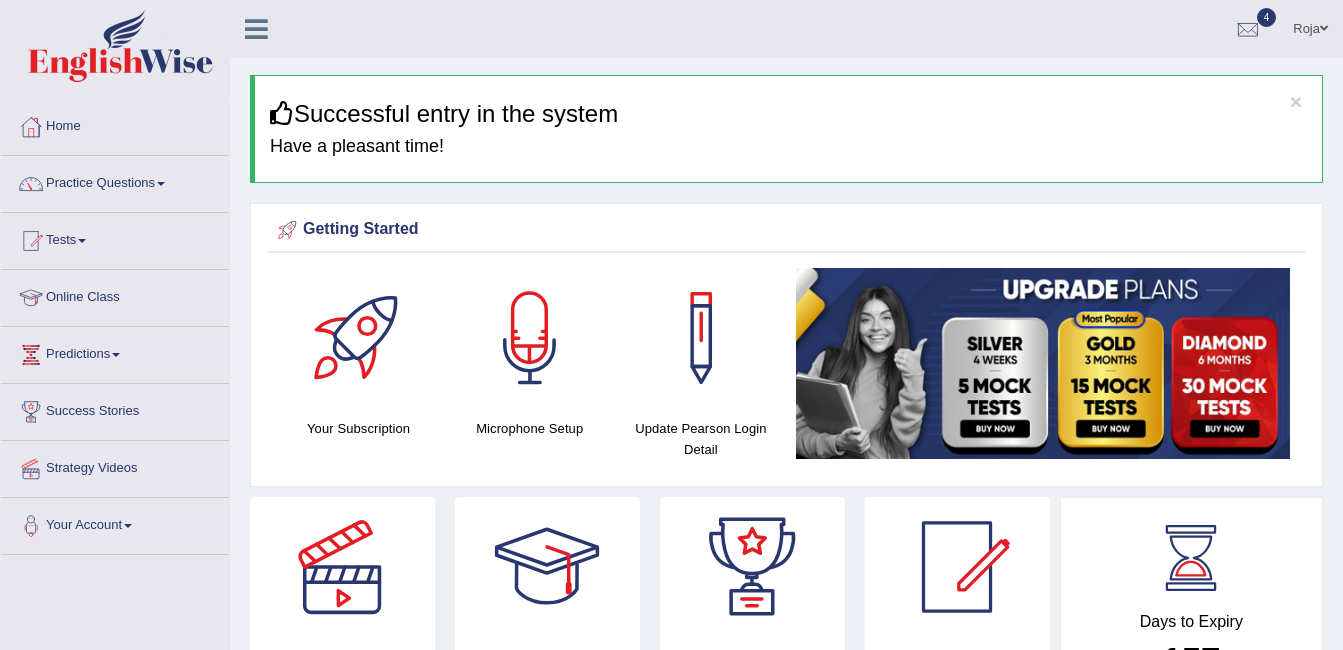 scroll, scrollTop: 0, scrollLeft: 0, axis: both 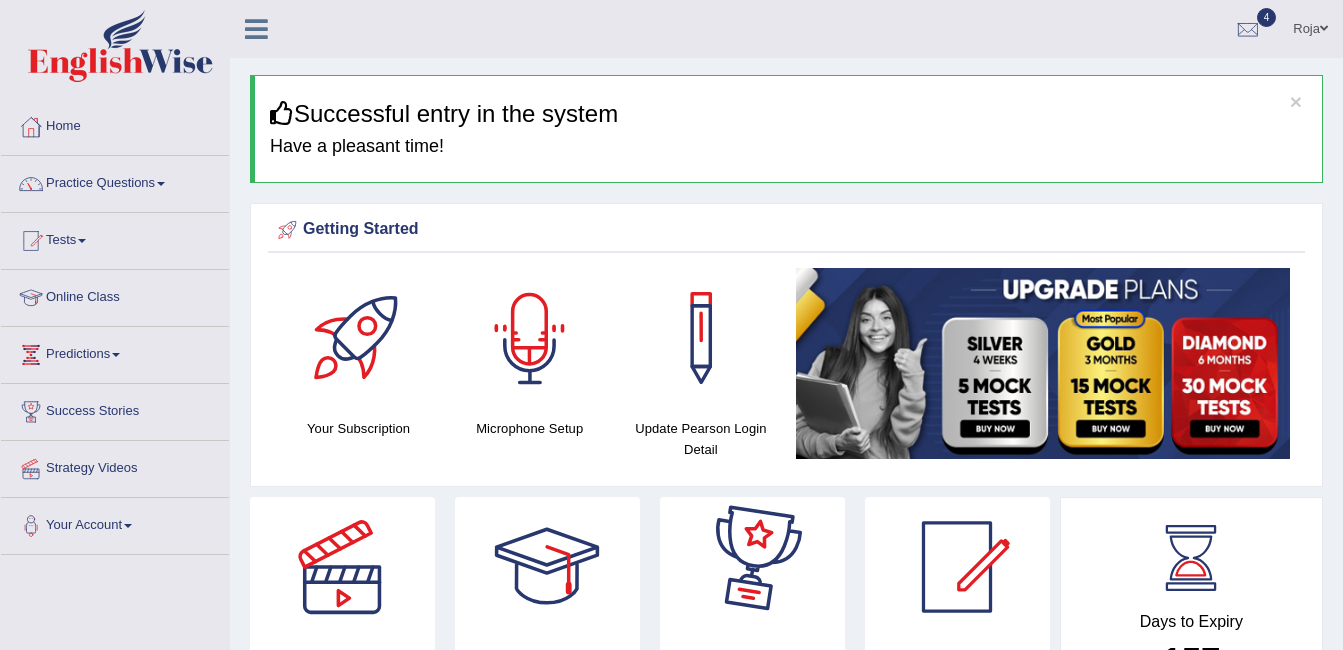 click at bounding box center [530, 338] 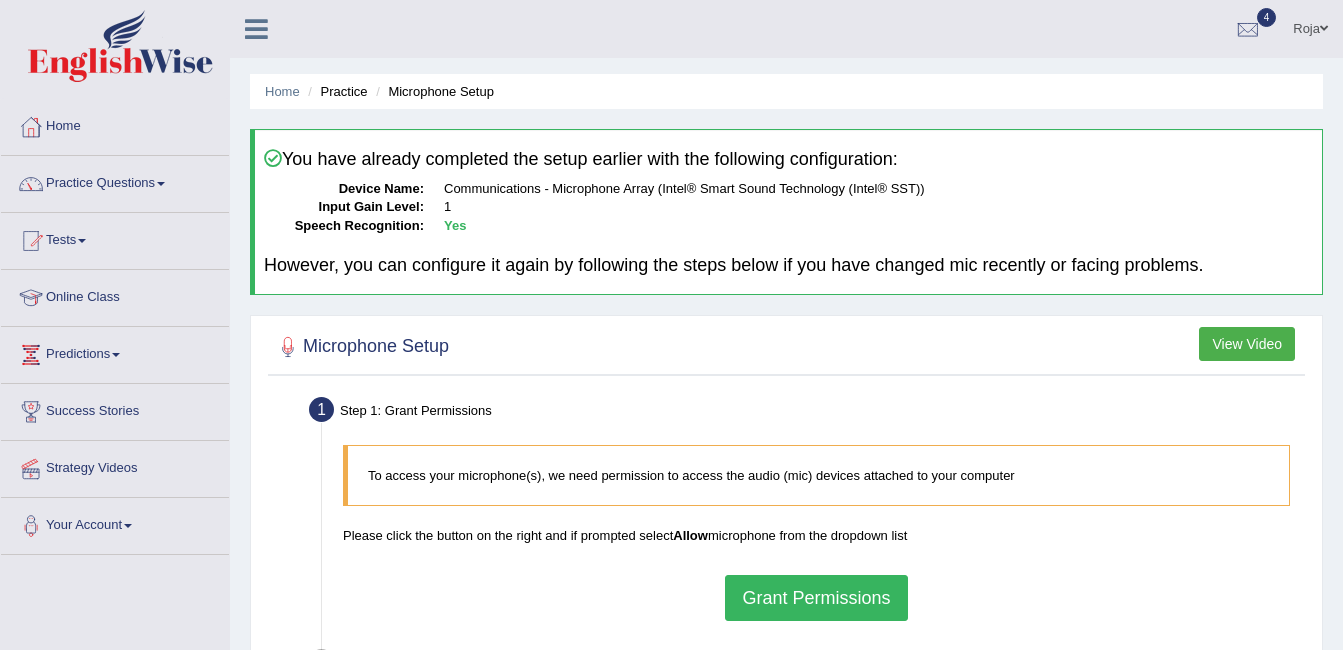 scroll, scrollTop: 0, scrollLeft: 0, axis: both 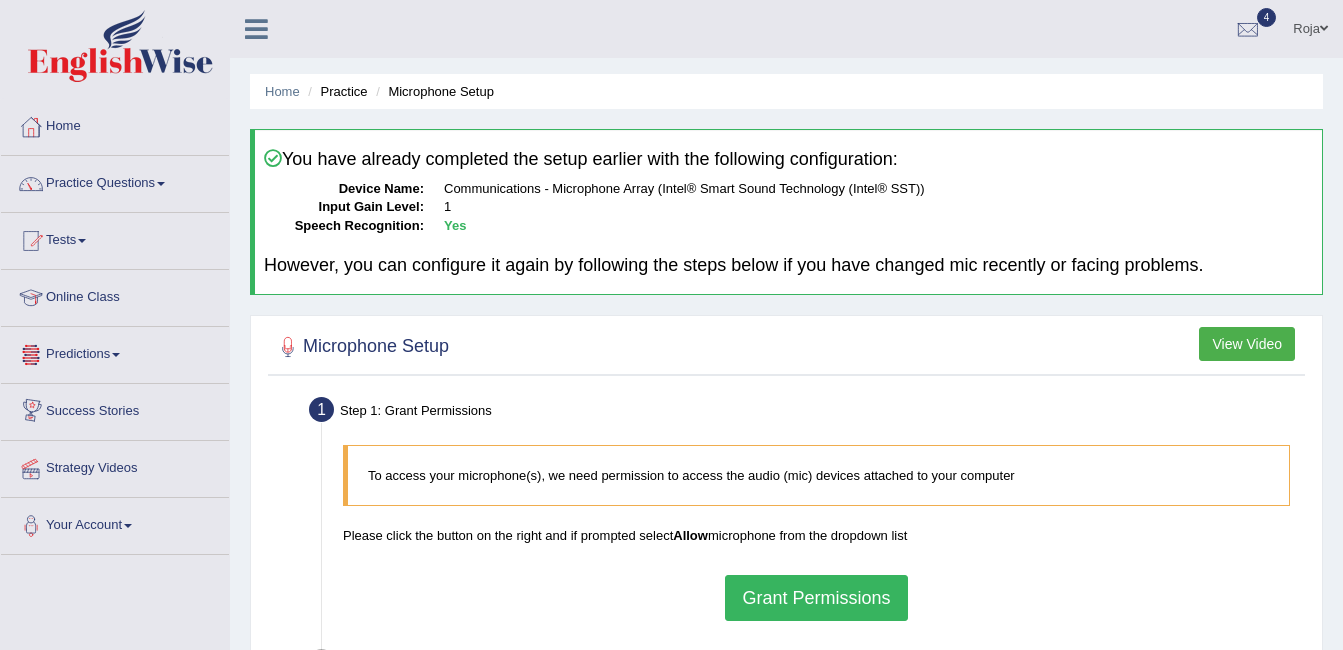 click at bounding box center (82, 241) 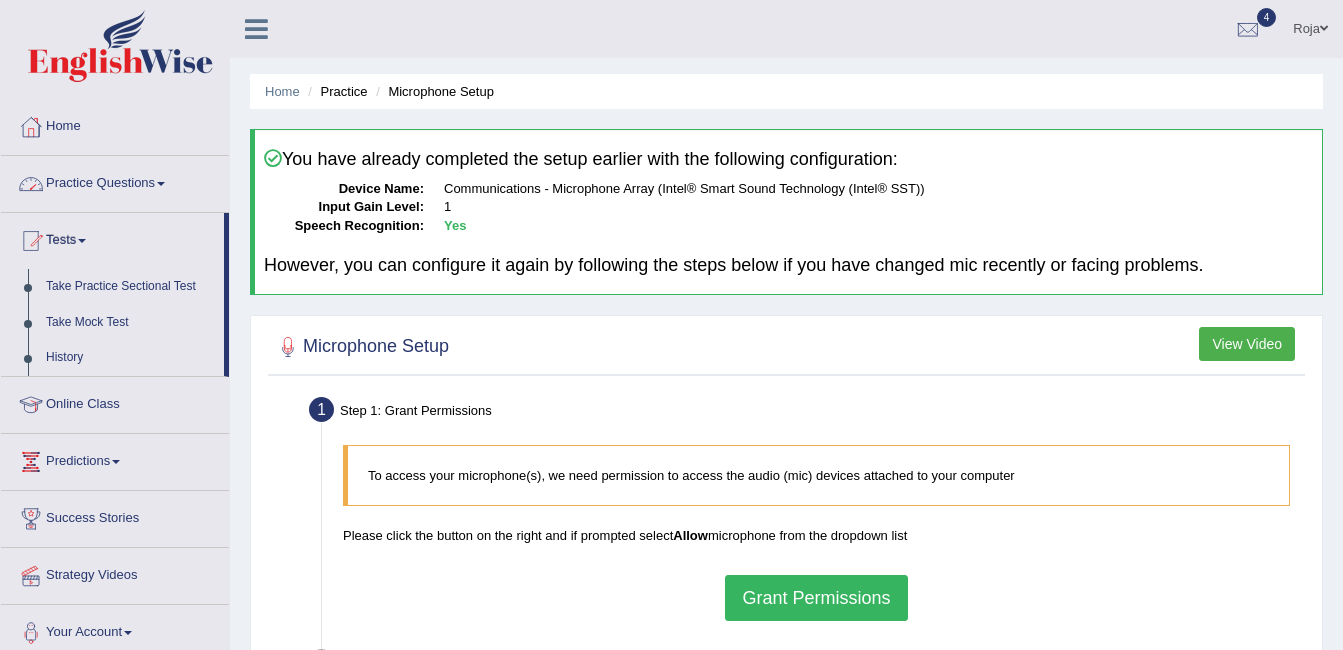 click on "Practice Questions" at bounding box center [115, 181] 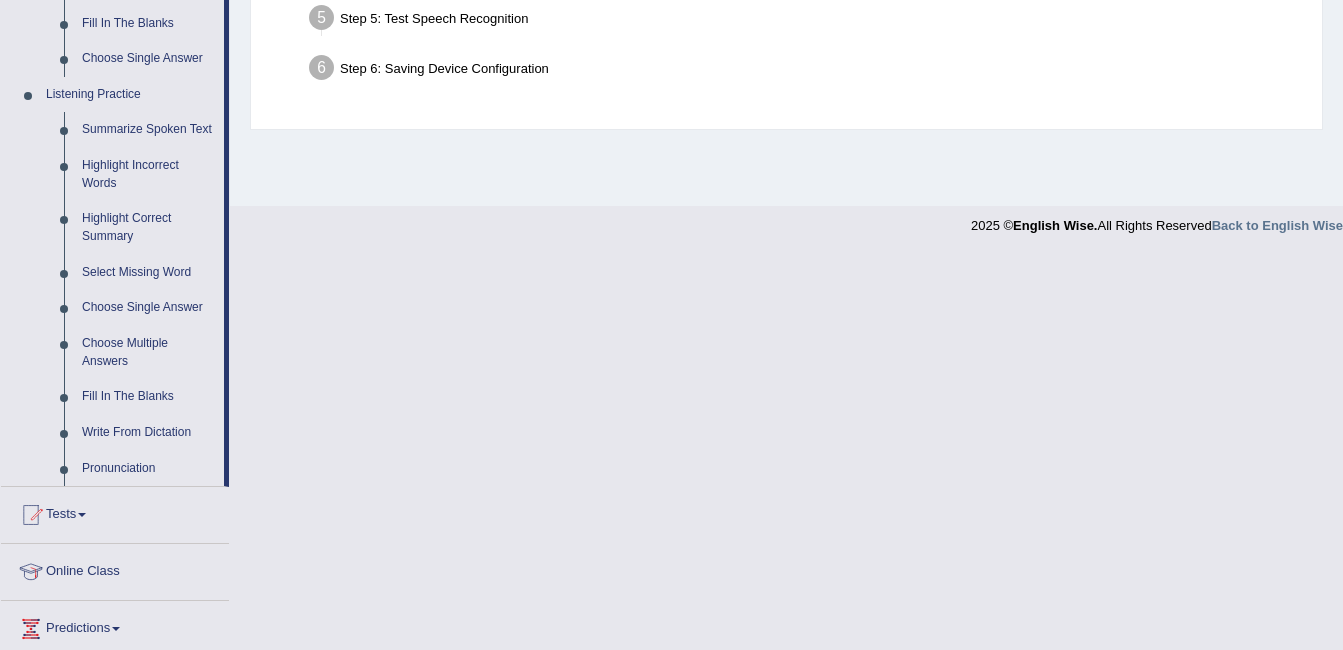 scroll, scrollTop: 807, scrollLeft: 0, axis: vertical 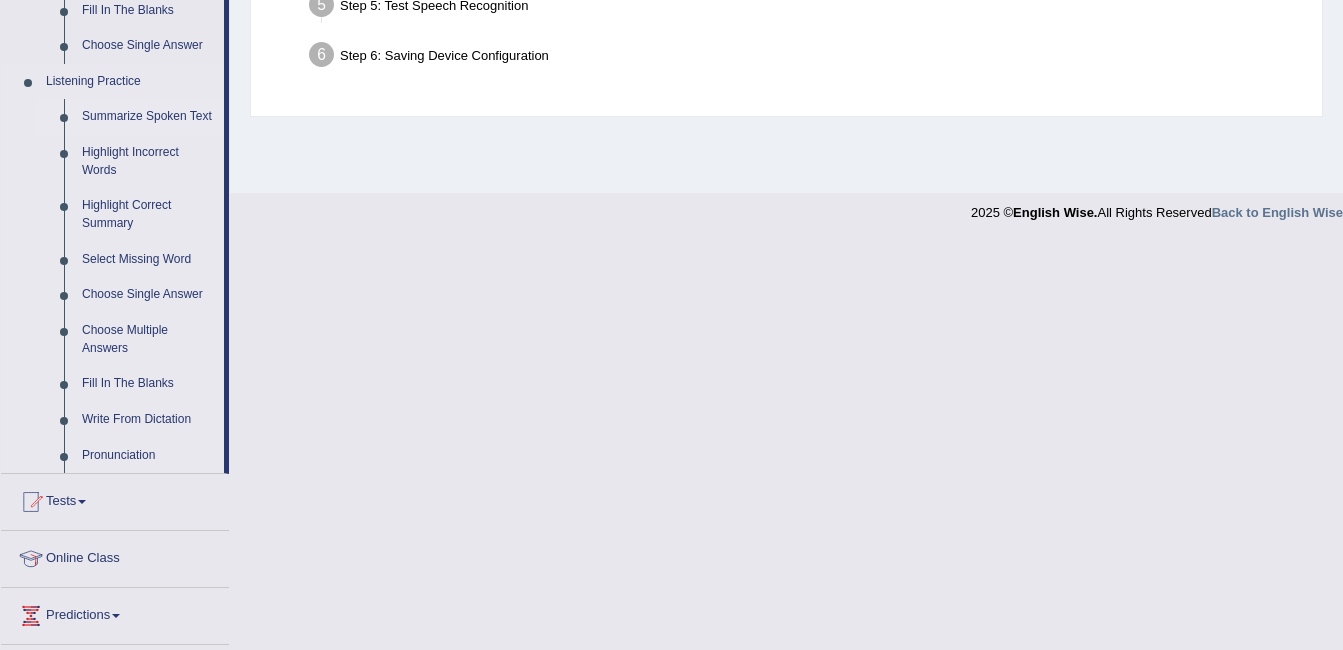click on "Summarize Spoken Text" at bounding box center (148, 117) 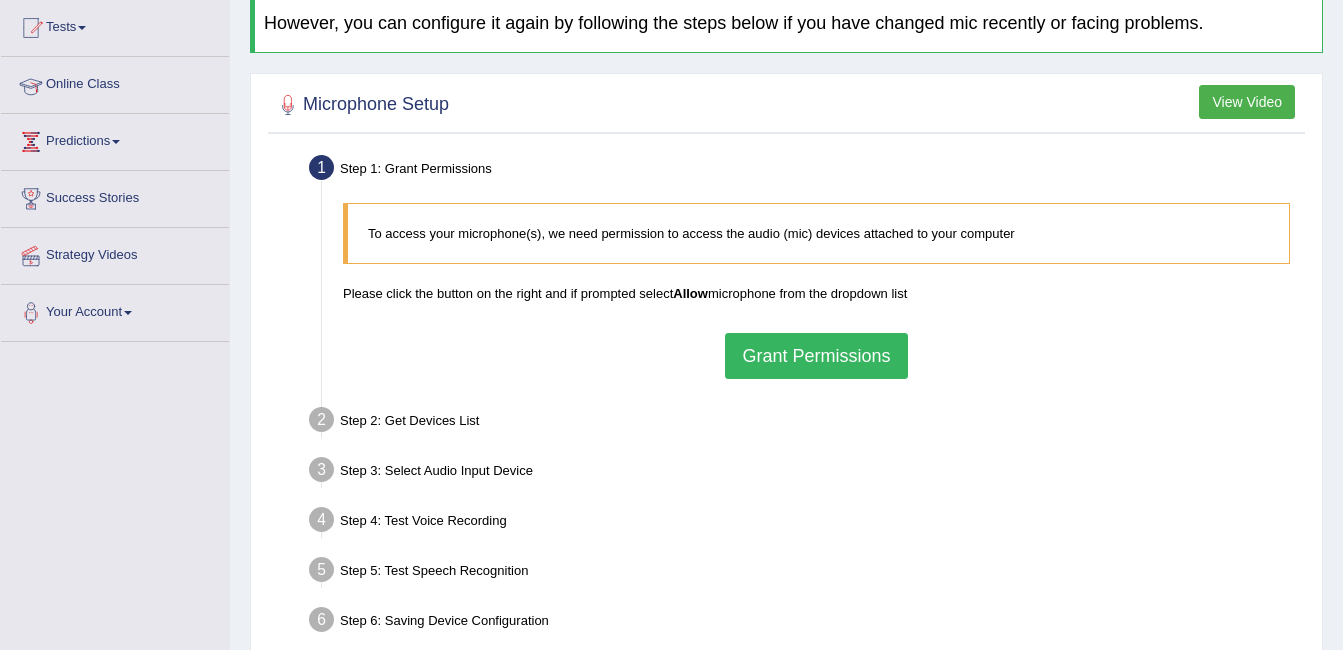 scroll, scrollTop: 400, scrollLeft: 0, axis: vertical 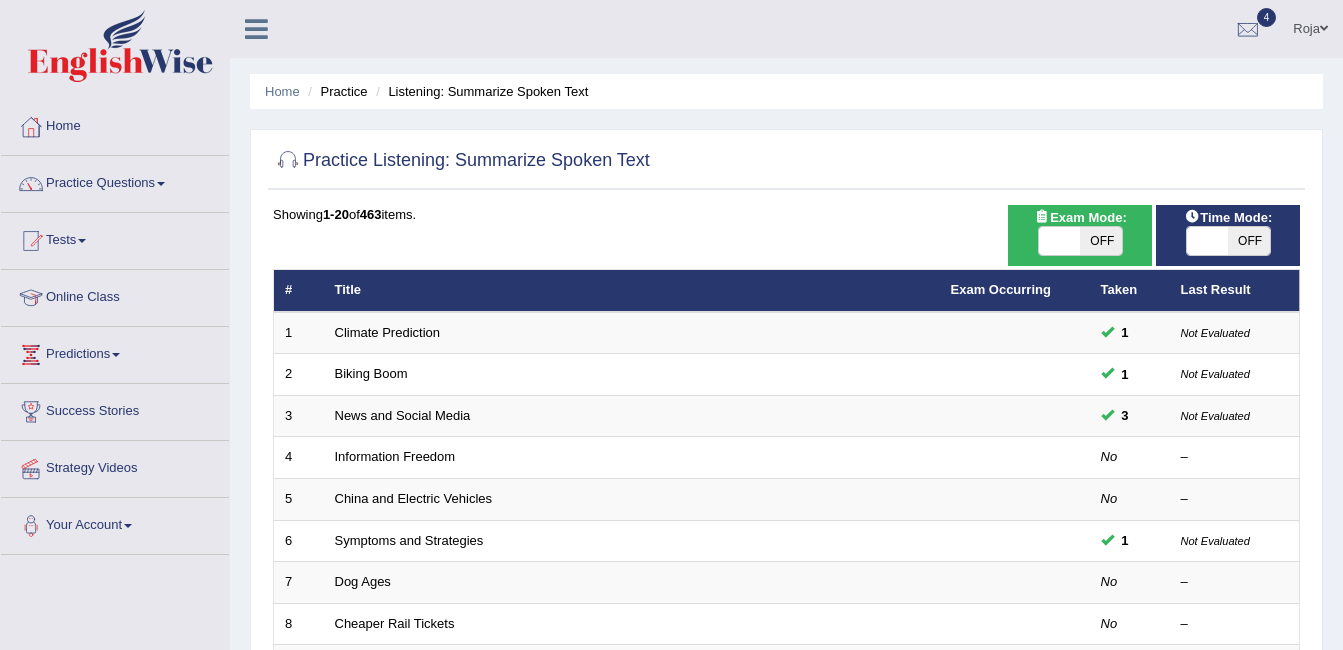 click on "Roja
Toggle navigation
Username: RojaTangella
Access Type: Online
Subscription: Diamond Package
Log out
4
PEW2
Aug 7, 2025 Aug 3, 2025 Aug 1, 2025" at bounding box center [953, 28] 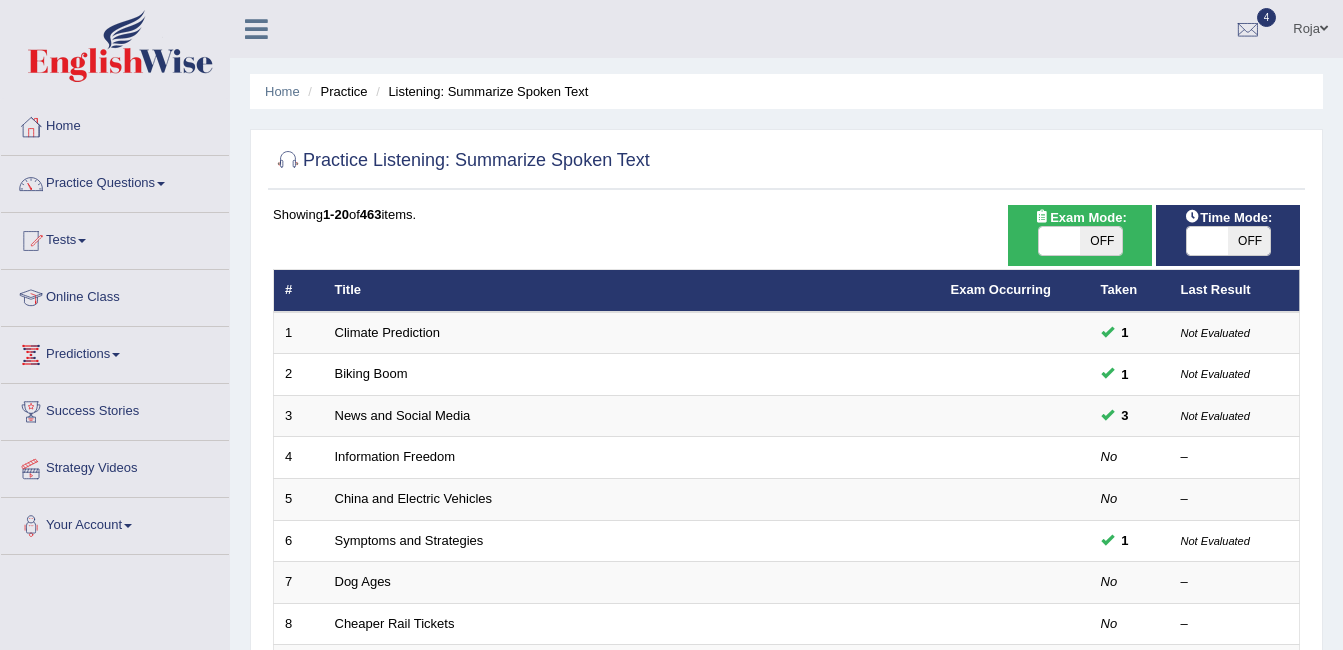 scroll, scrollTop: 568, scrollLeft: 0, axis: vertical 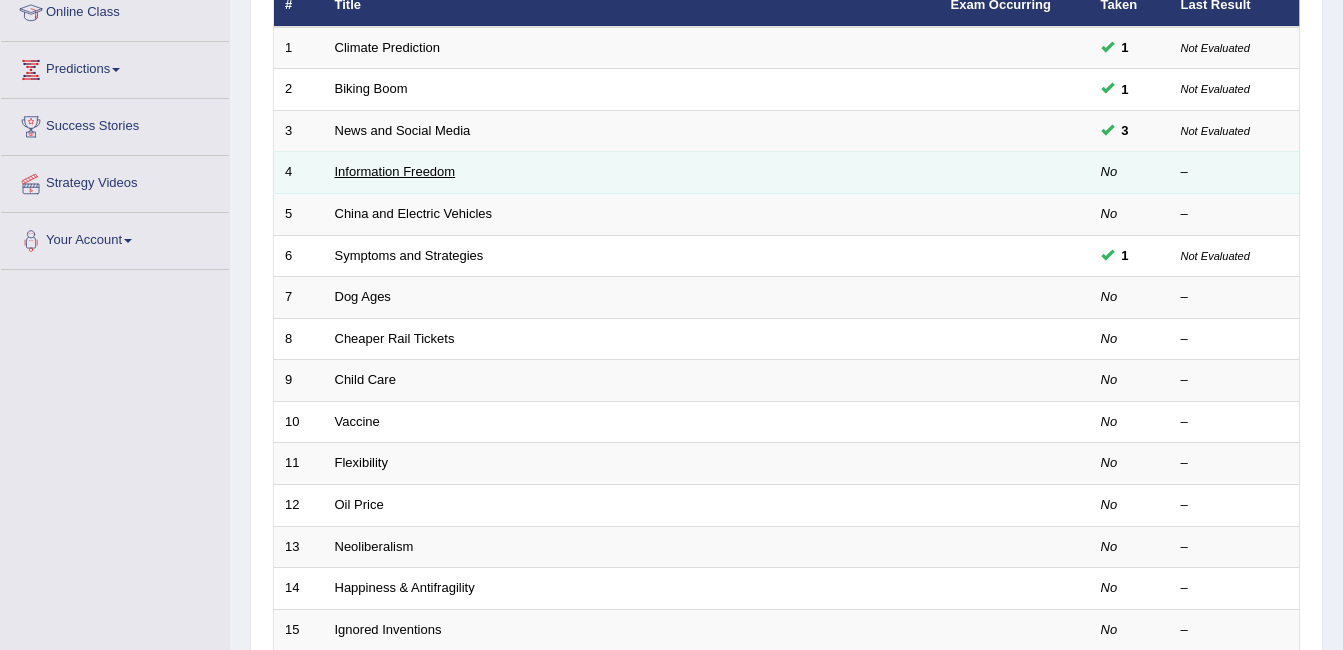 click on "Information Freedom" at bounding box center [395, 171] 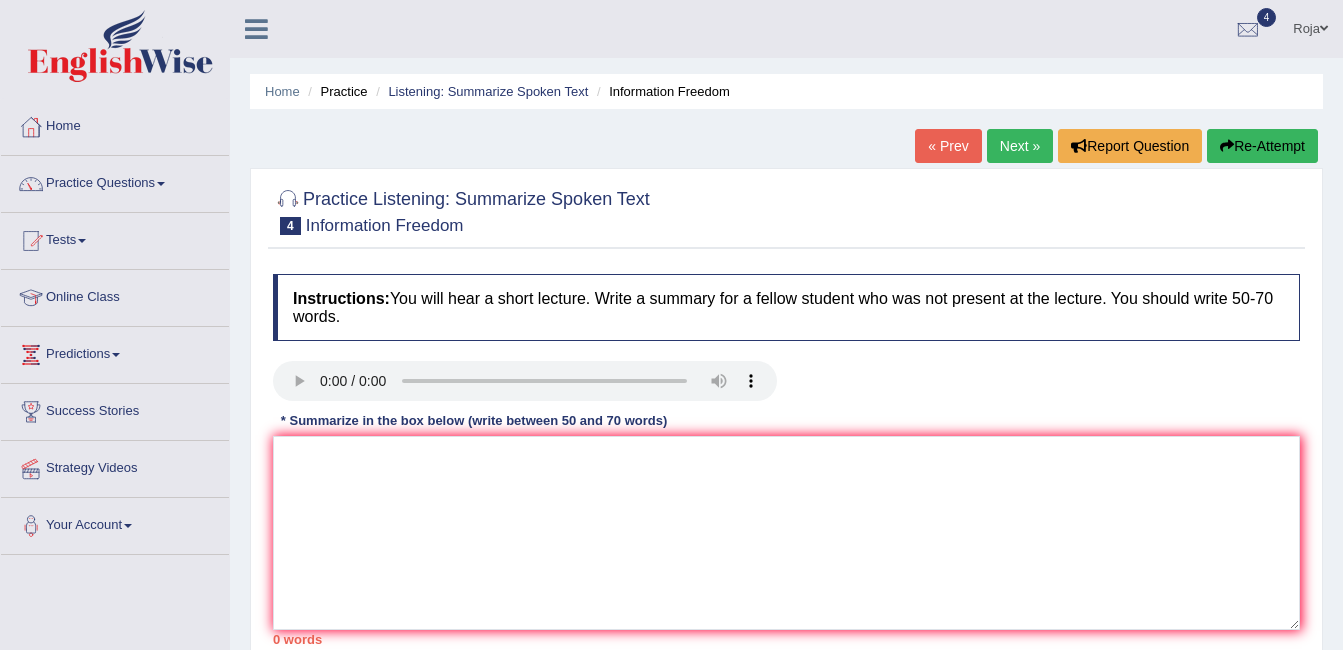 scroll, scrollTop: 0, scrollLeft: 0, axis: both 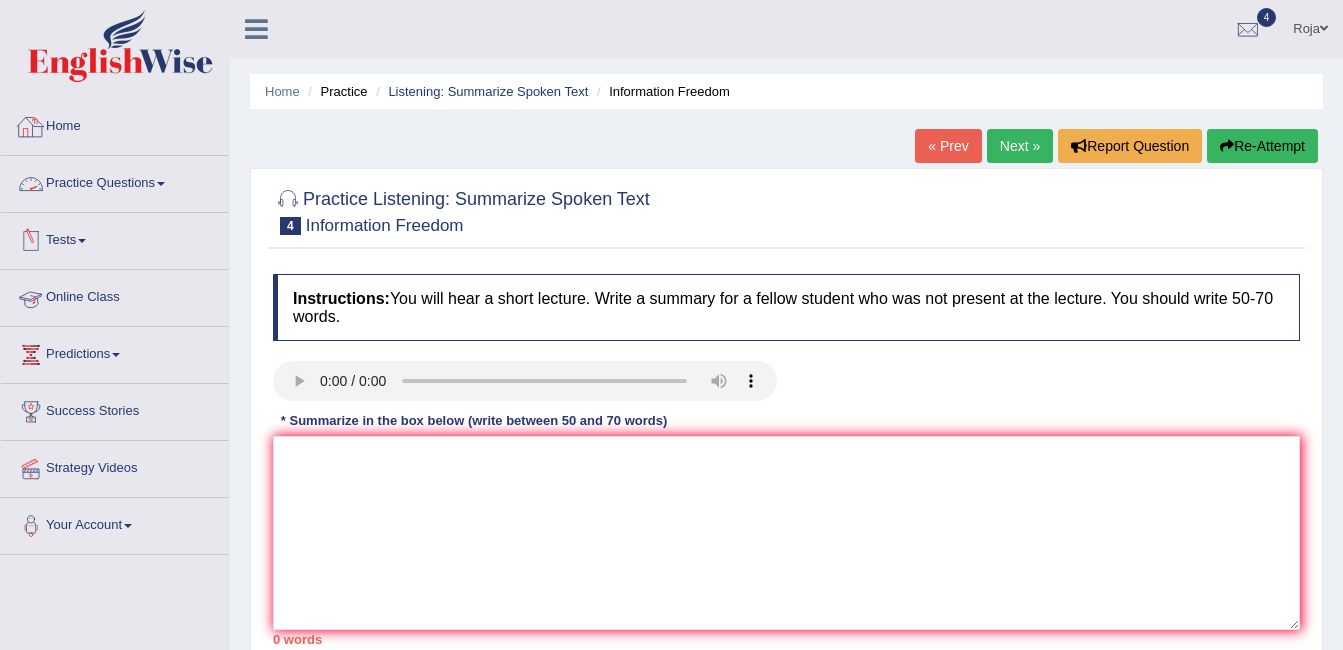 click on "Home" at bounding box center (115, 124) 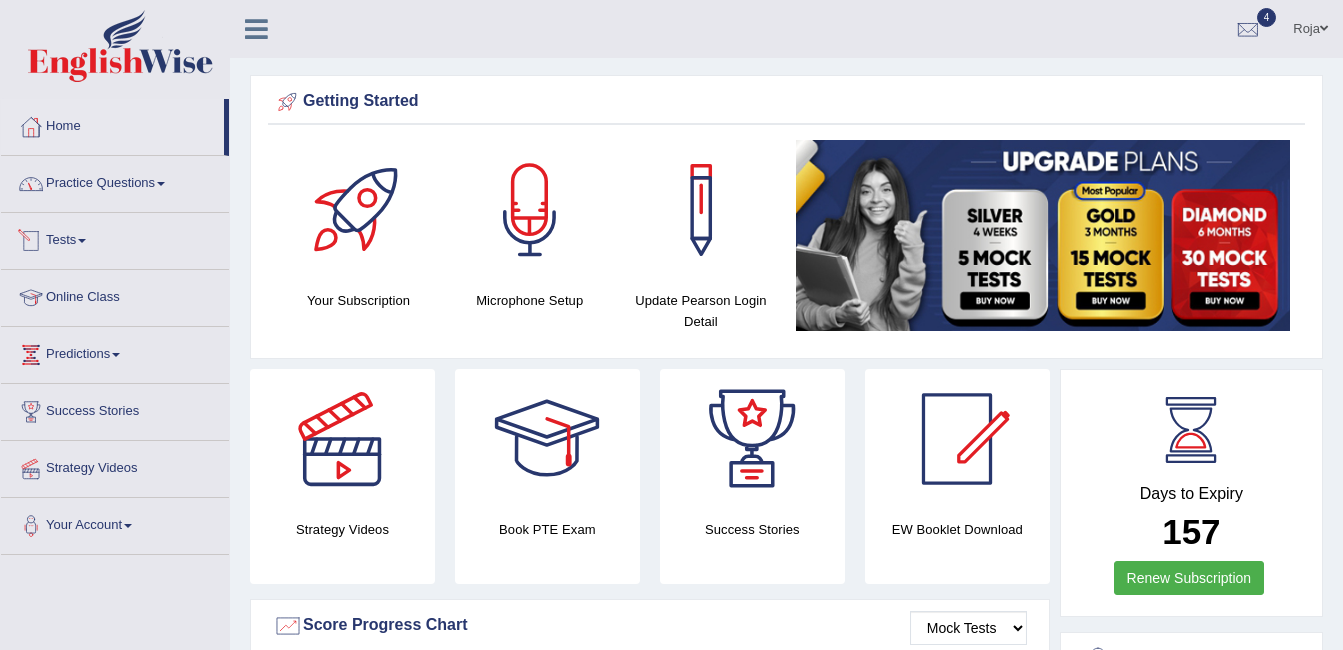 scroll, scrollTop: 0, scrollLeft: 0, axis: both 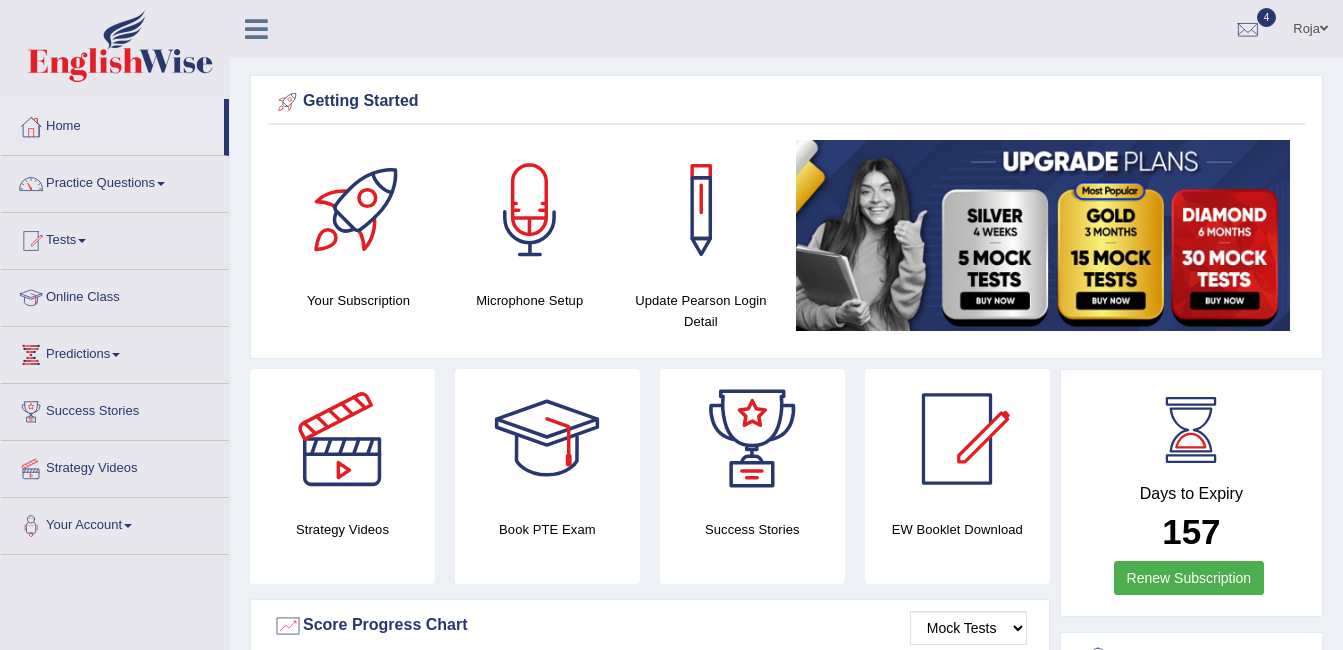 click on "Practice Questions" at bounding box center [115, 181] 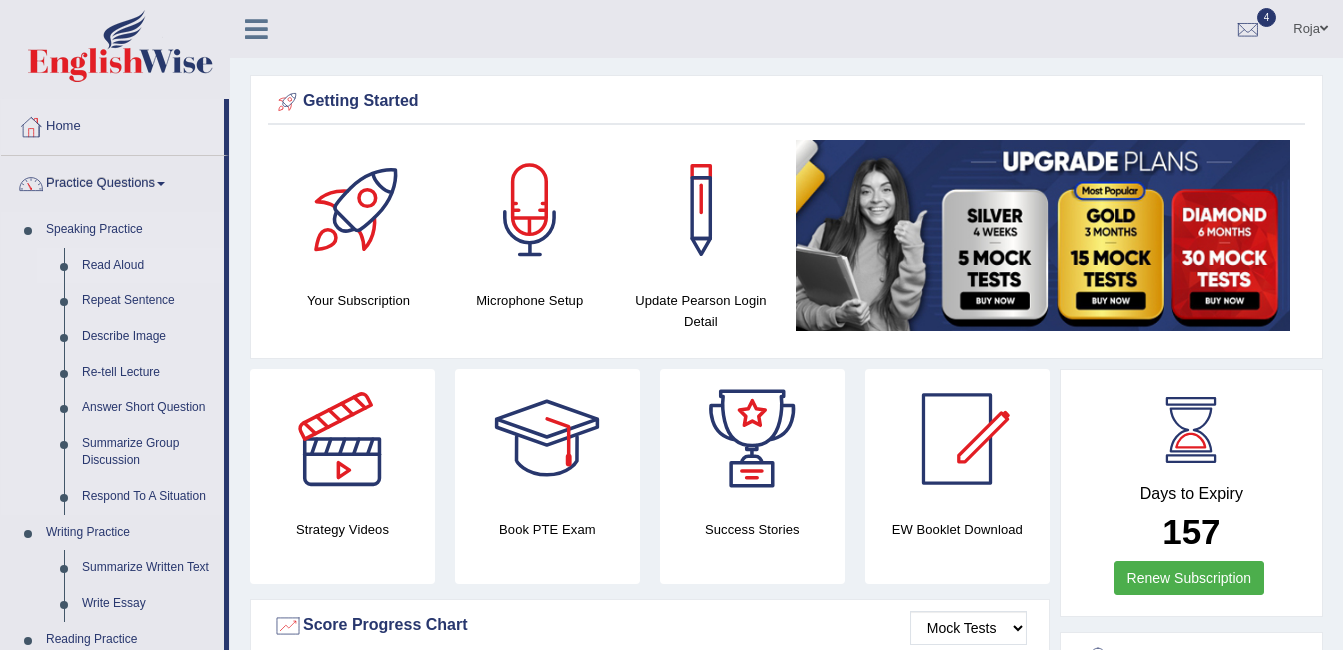click on "Read Aloud" at bounding box center [148, 266] 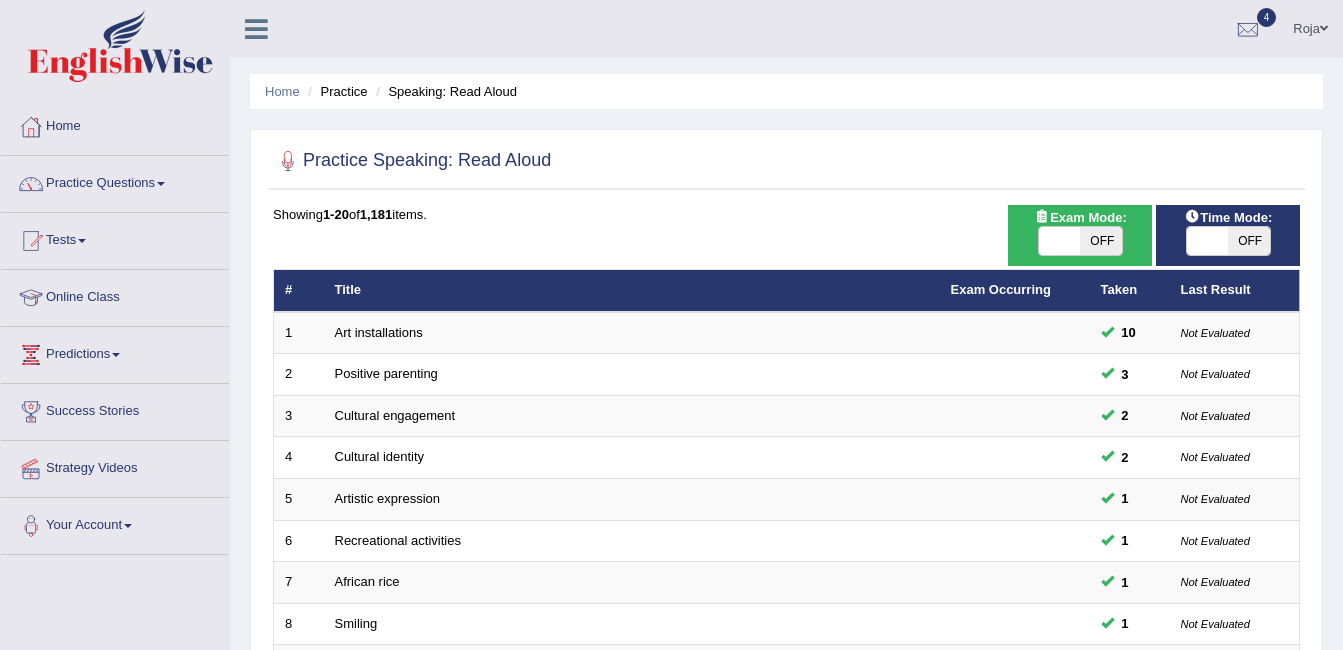 scroll, scrollTop: 0, scrollLeft: 0, axis: both 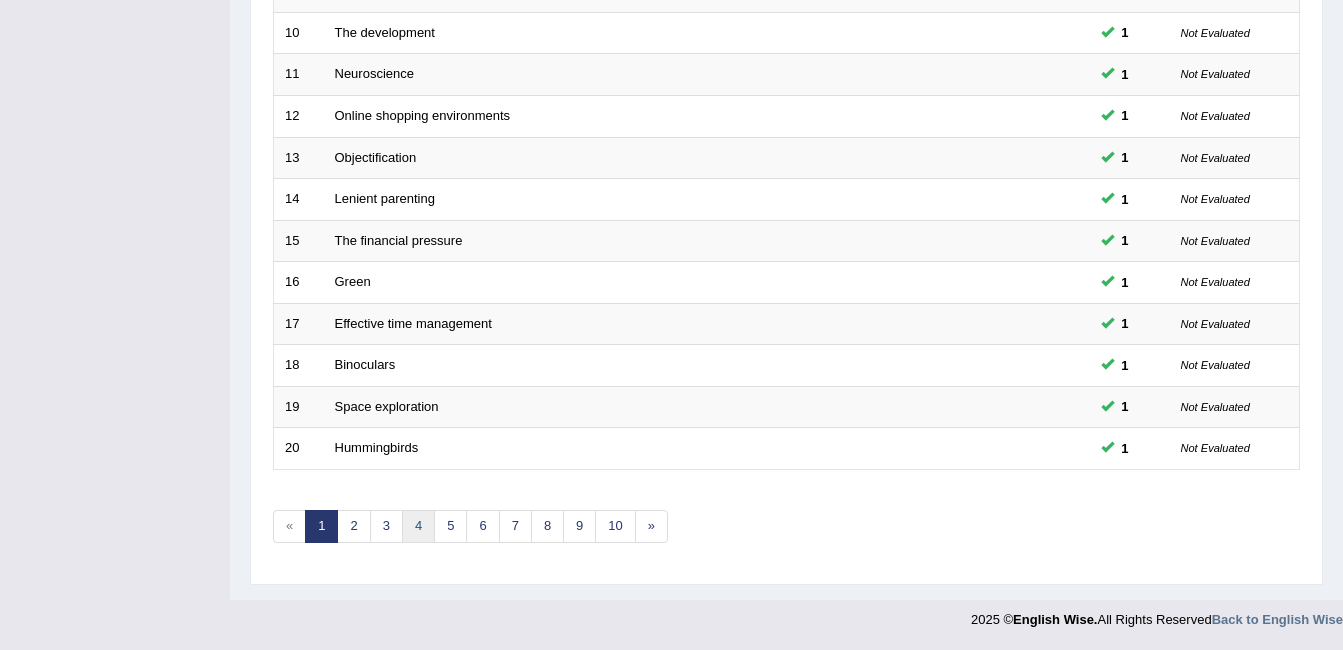 click on "4" at bounding box center (418, 526) 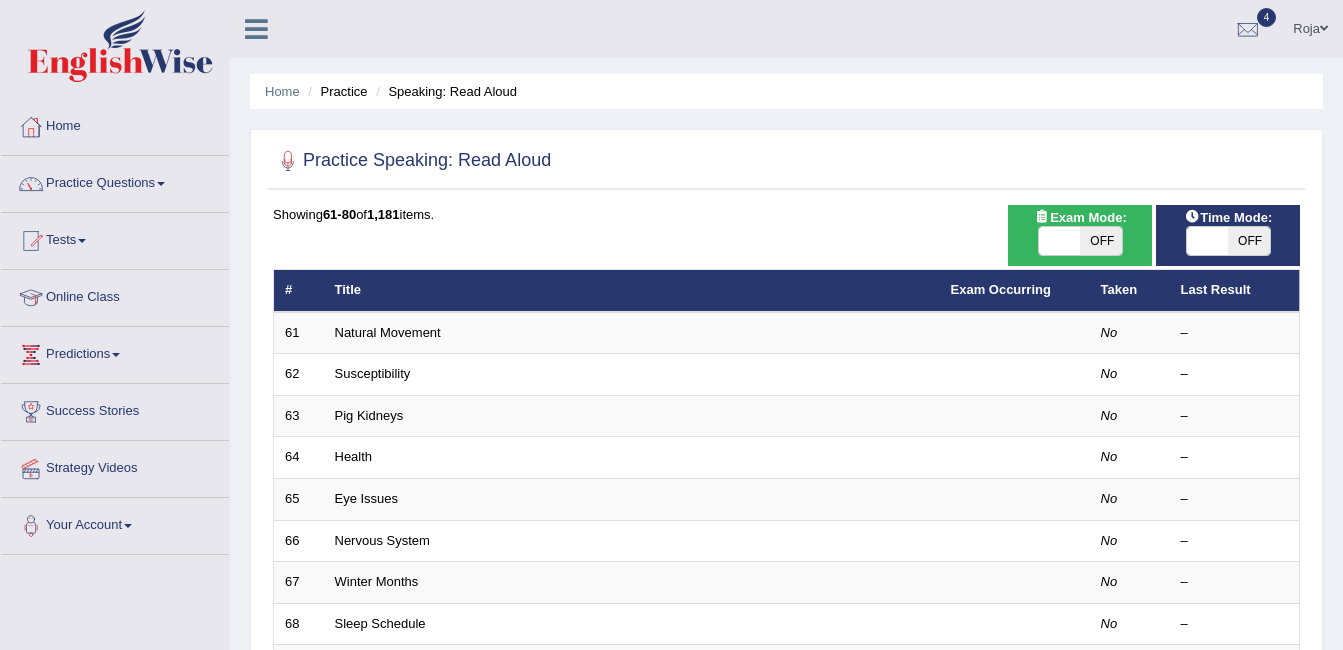 scroll, scrollTop: 0, scrollLeft: 0, axis: both 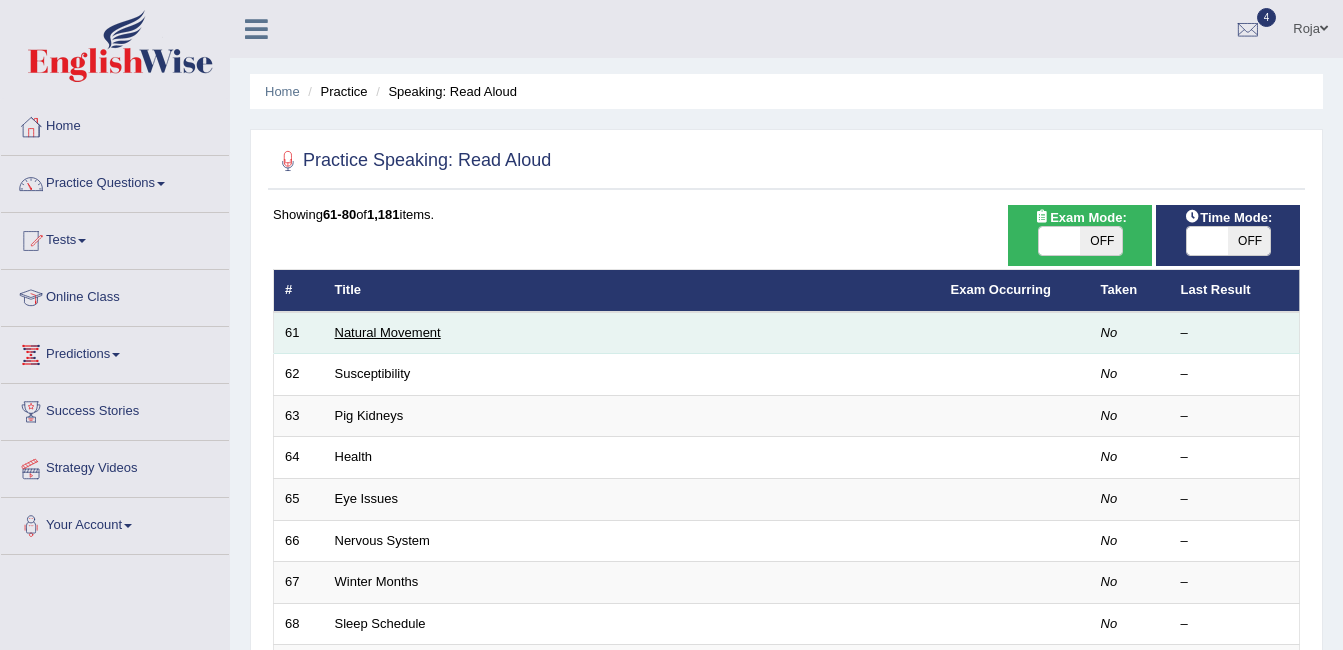 click on "Natural Movement" at bounding box center [388, 332] 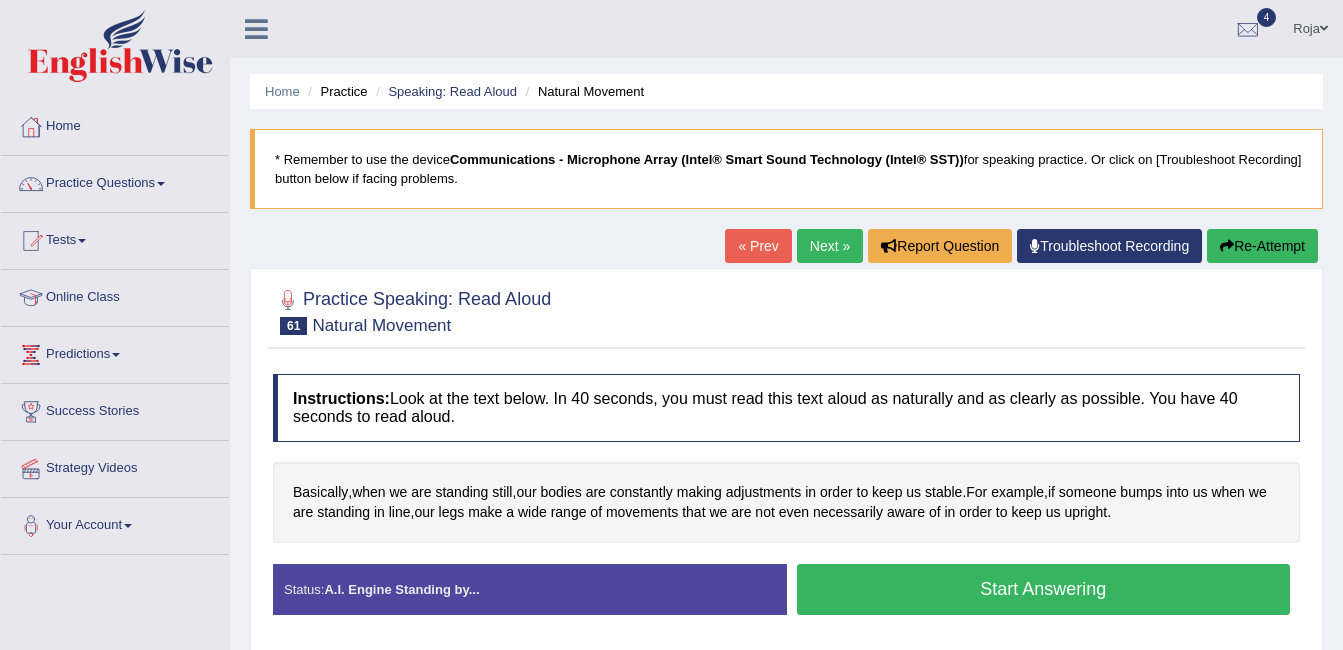 scroll, scrollTop: 0, scrollLeft: 0, axis: both 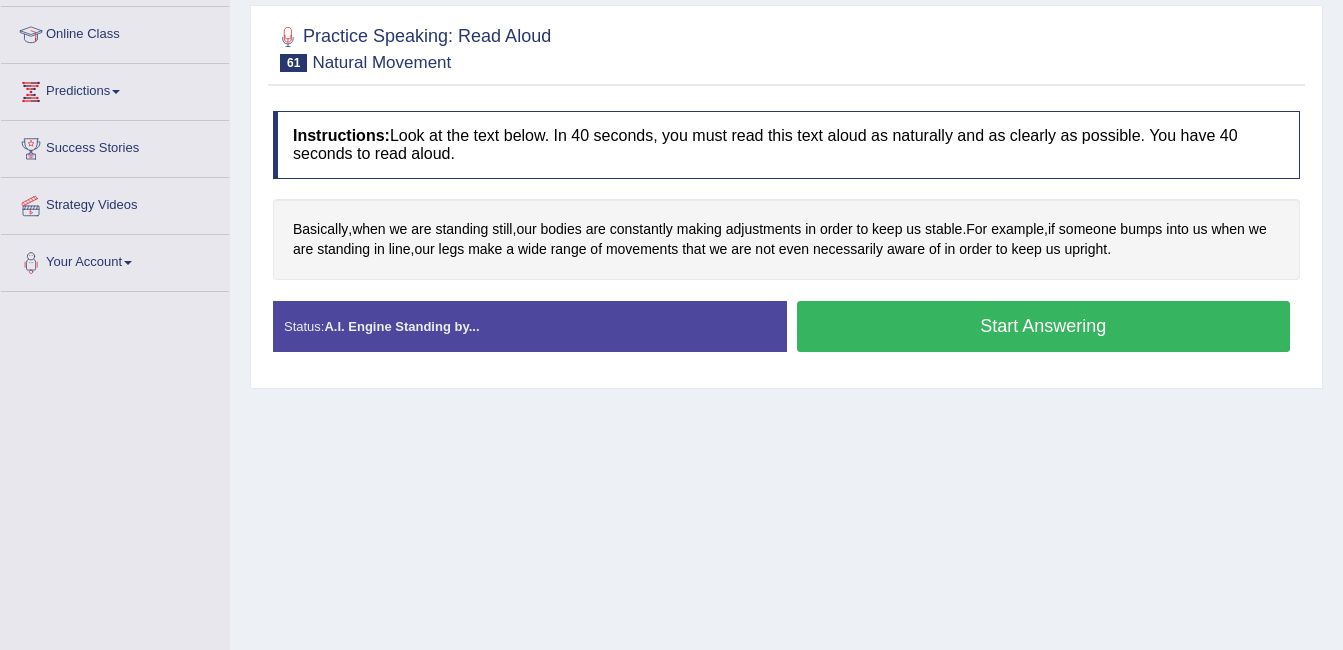 click on "Start Answering" at bounding box center (1044, 326) 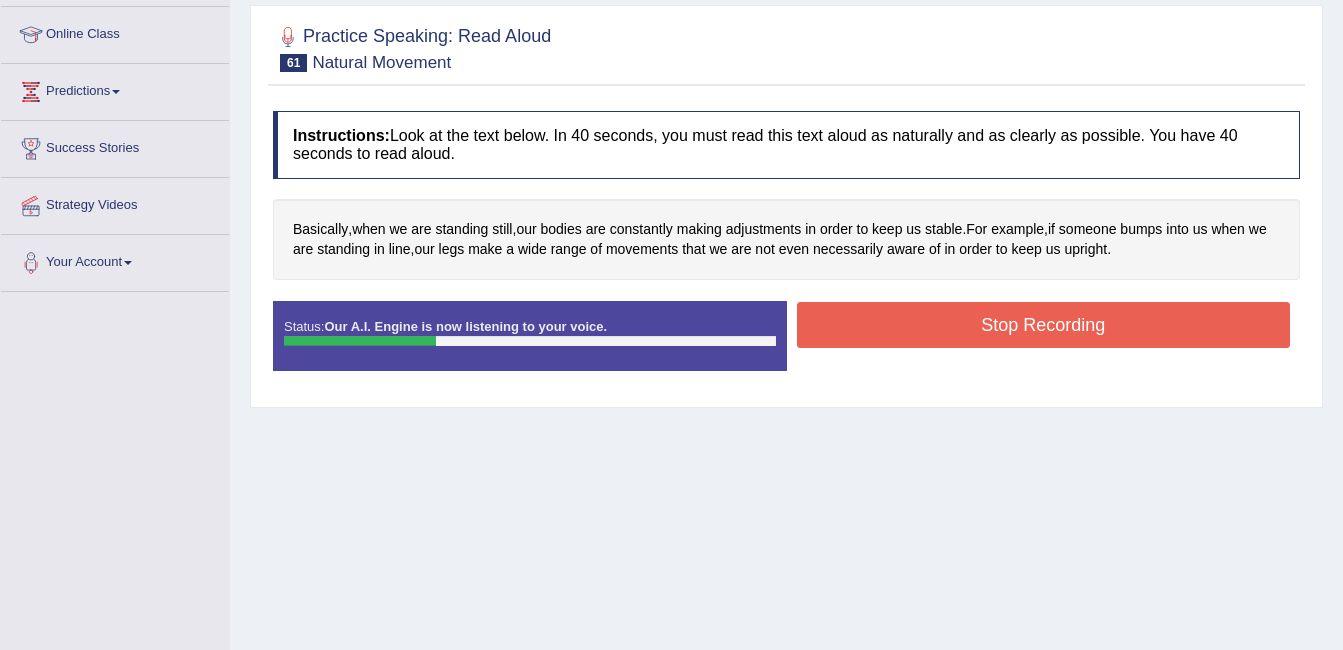 click on "Stop Recording" at bounding box center (1044, 325) 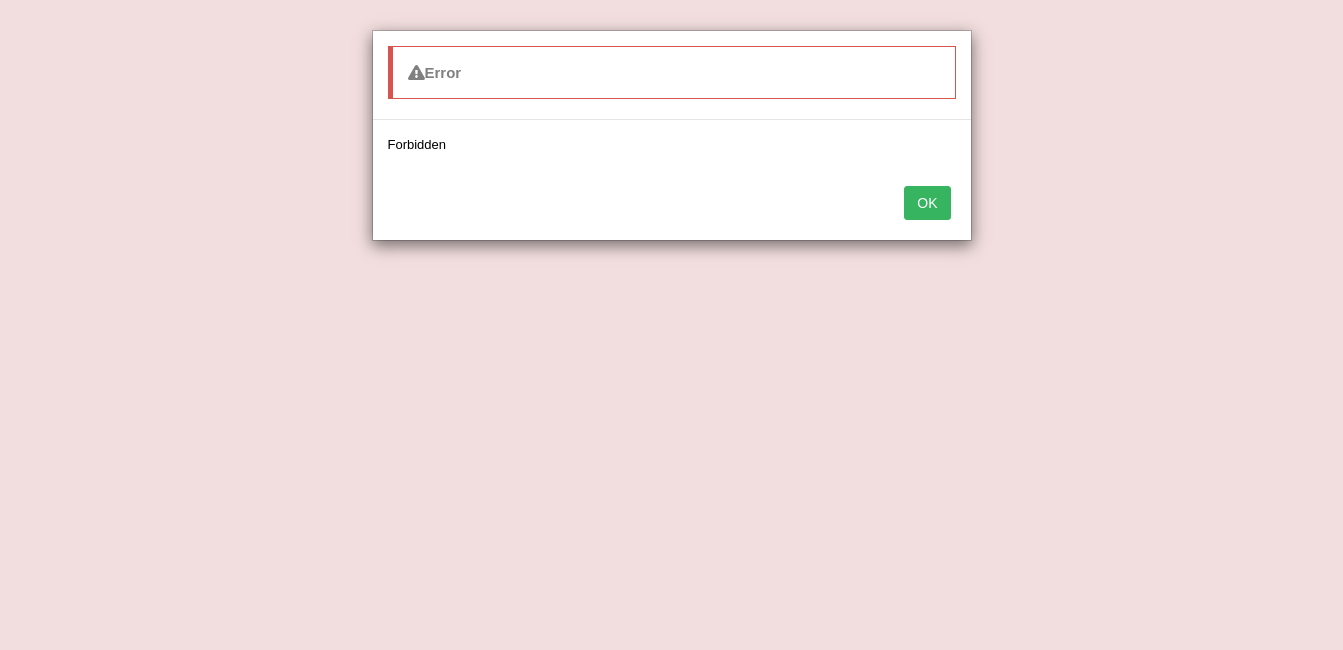 click on "OK" at bounding box center (927, 203) 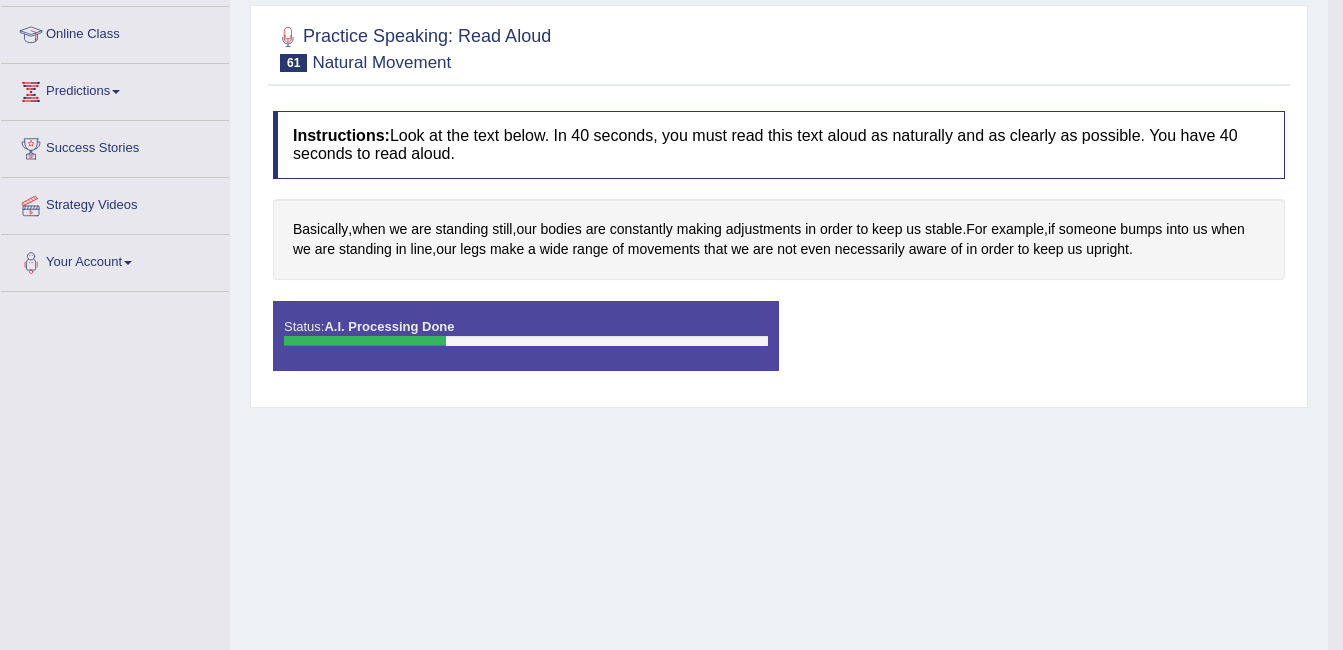 drag, startPoint x: 1339, startPoint y: 242, endPoint x: 1357, endPoint y: 378, distance: 137.186 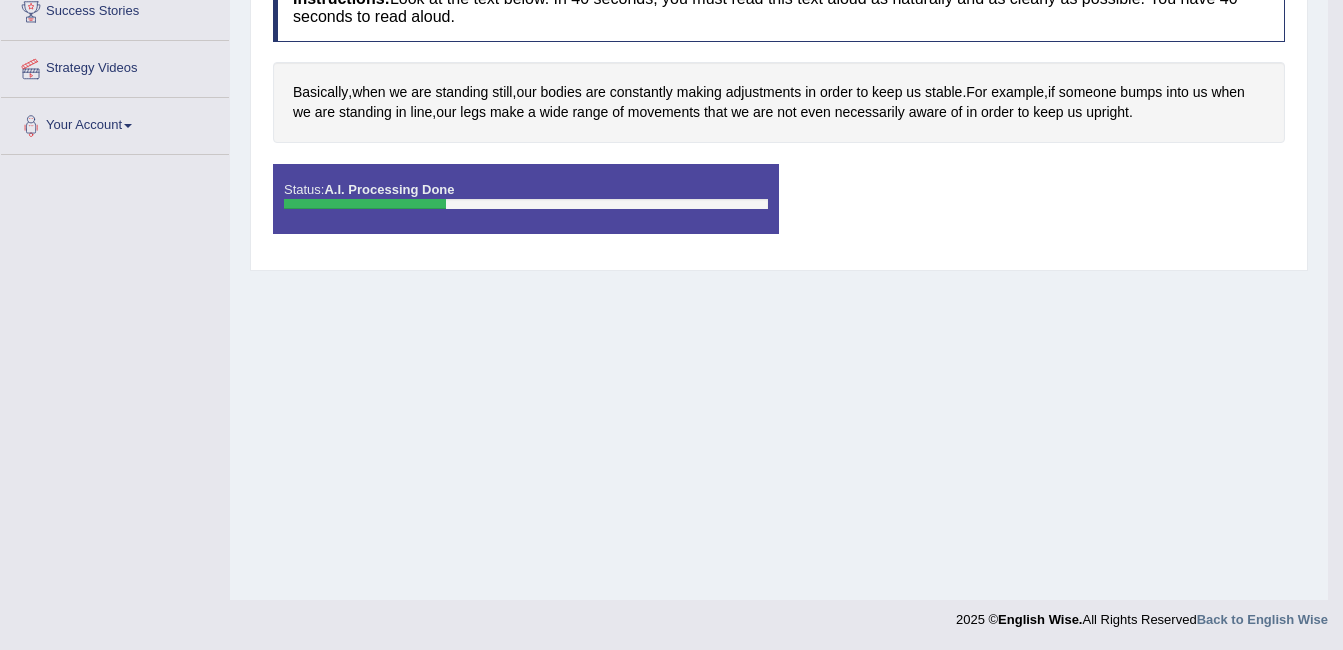 drag, startPoint x: 1329, startPoint y: 482, endPoint x: 1357, endPoint y: 179, distance: 304.291 